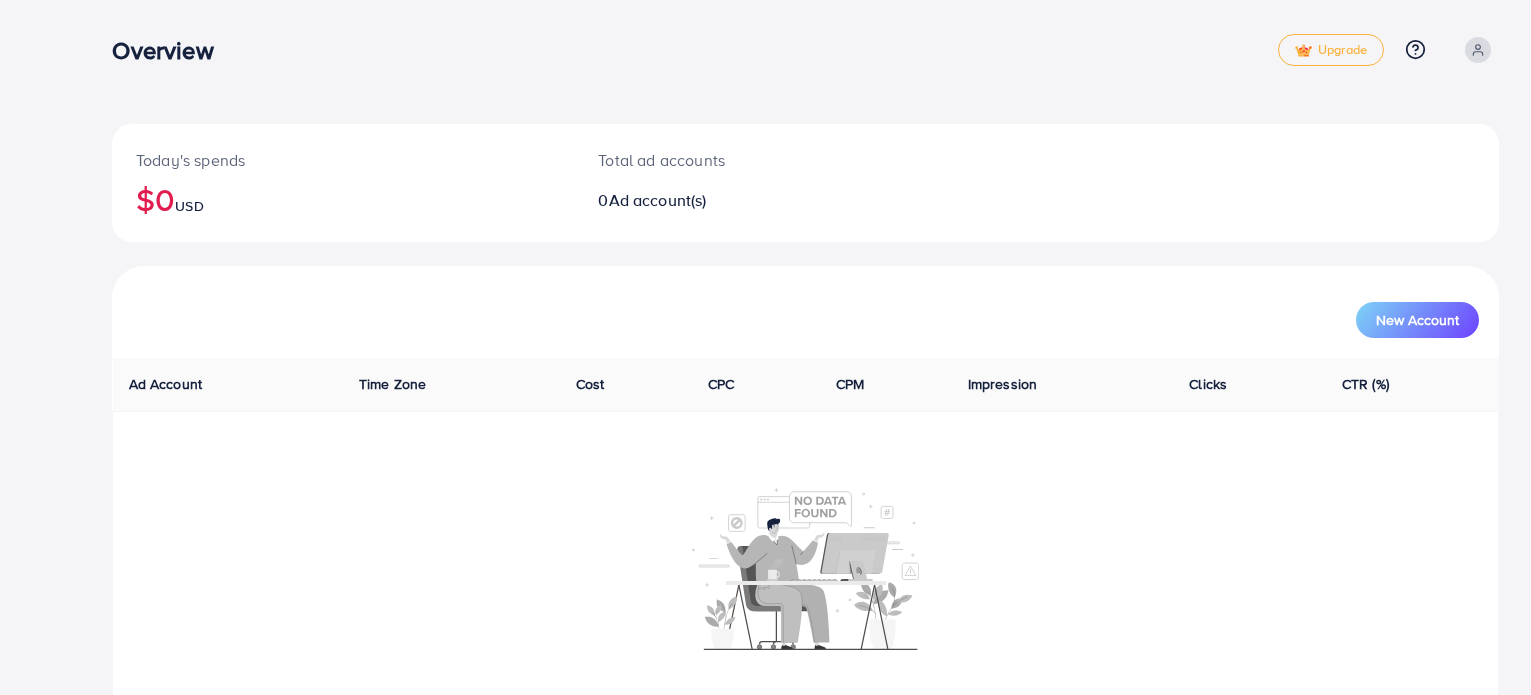 scroll, scrollTop: 0, scrollLeft: 0, axis: both 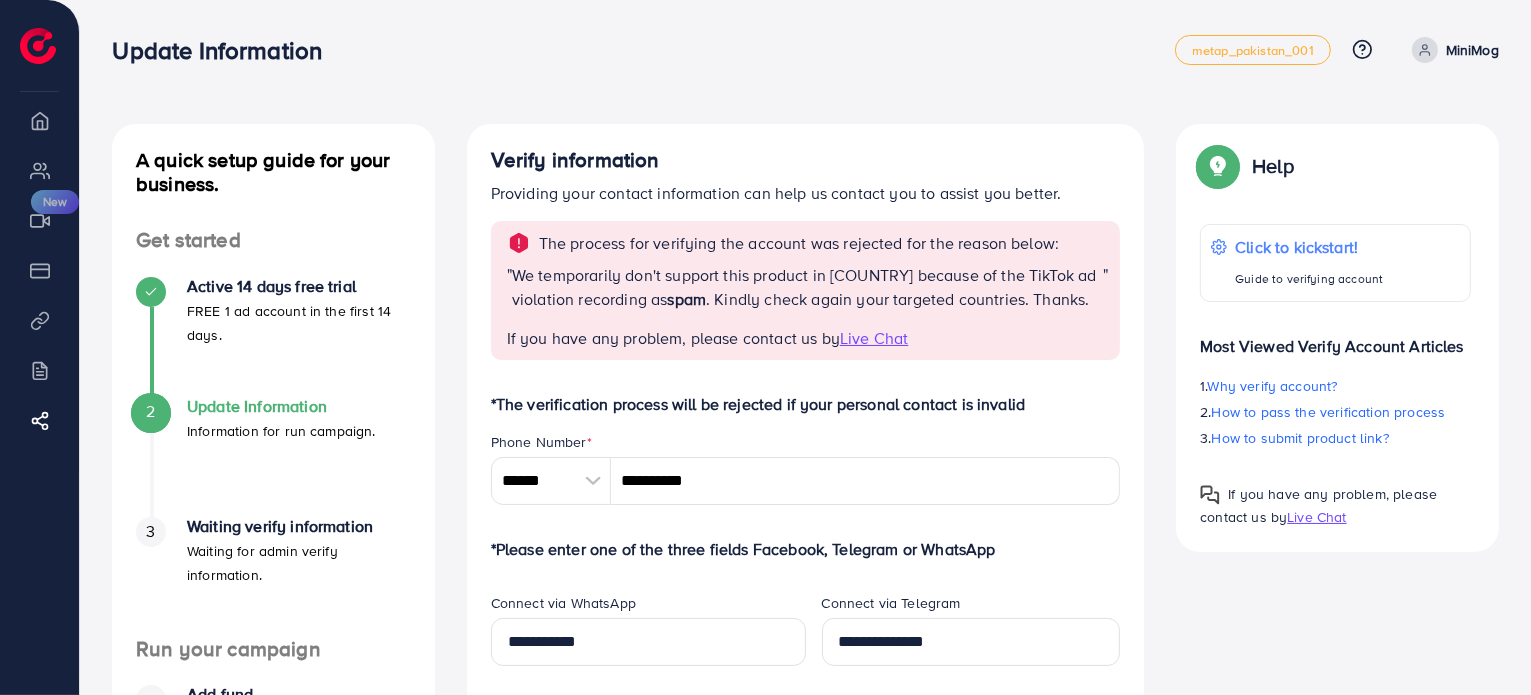 click on "MiniMog" at bounding box center [1472, 50] 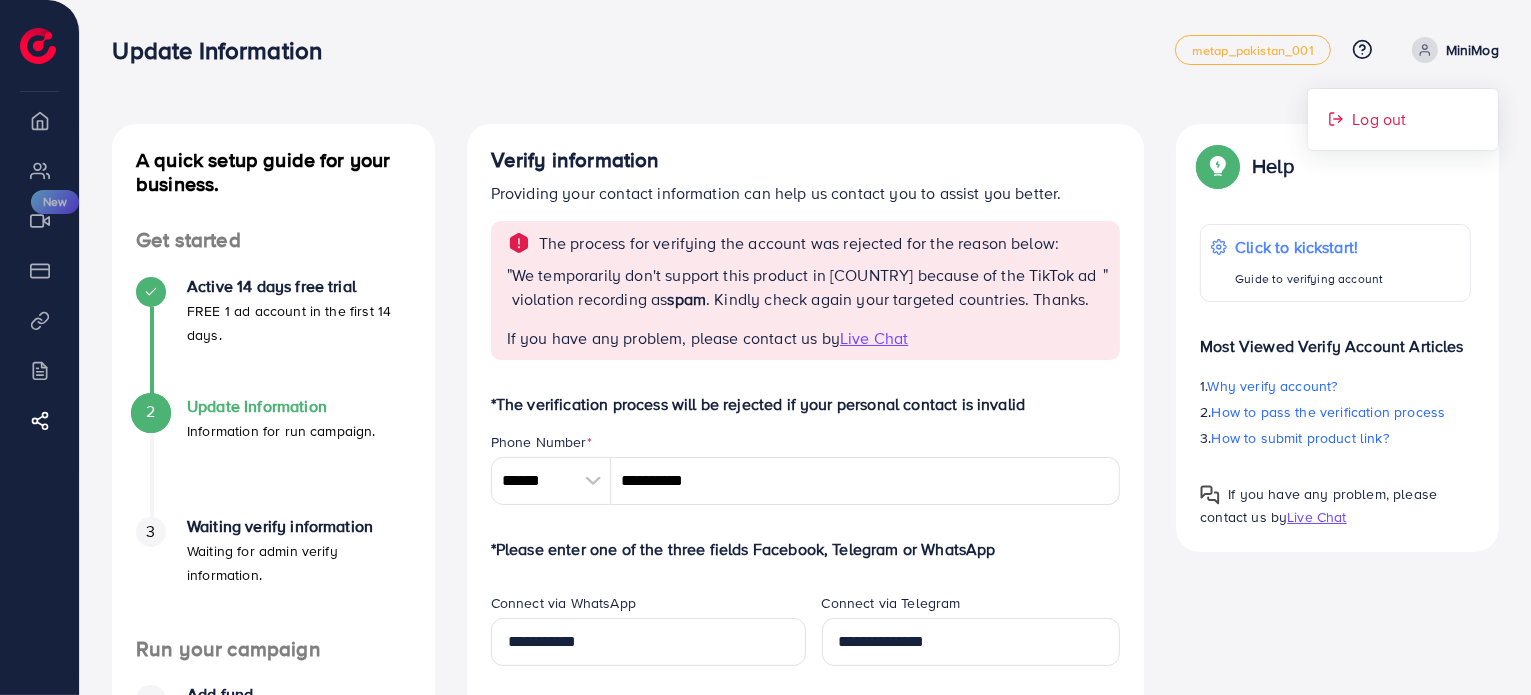 click on "Log out" at bounding box center (1379, 119) 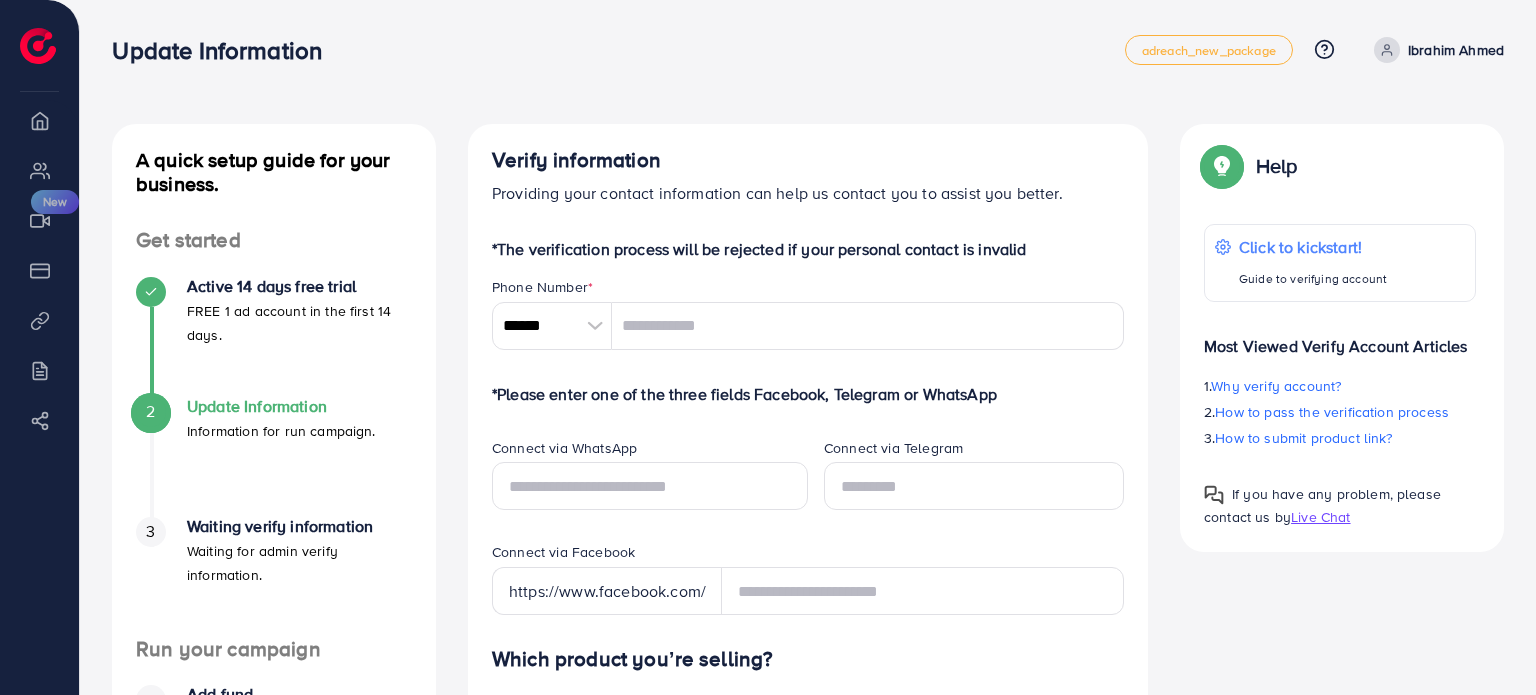 scroll, scrollTop: 0, scrollLeft: 0, axis: both 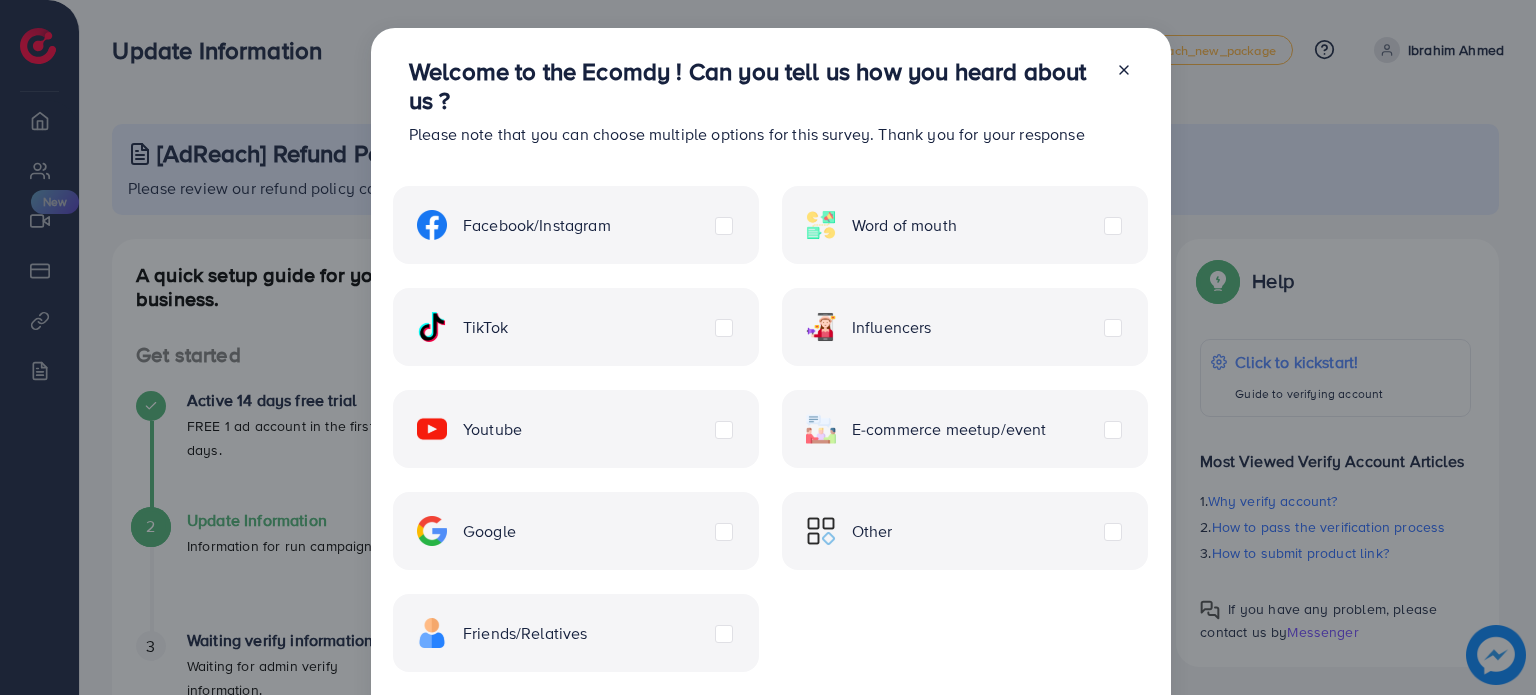 click on "Influencers" at bounding box center (869, 327) 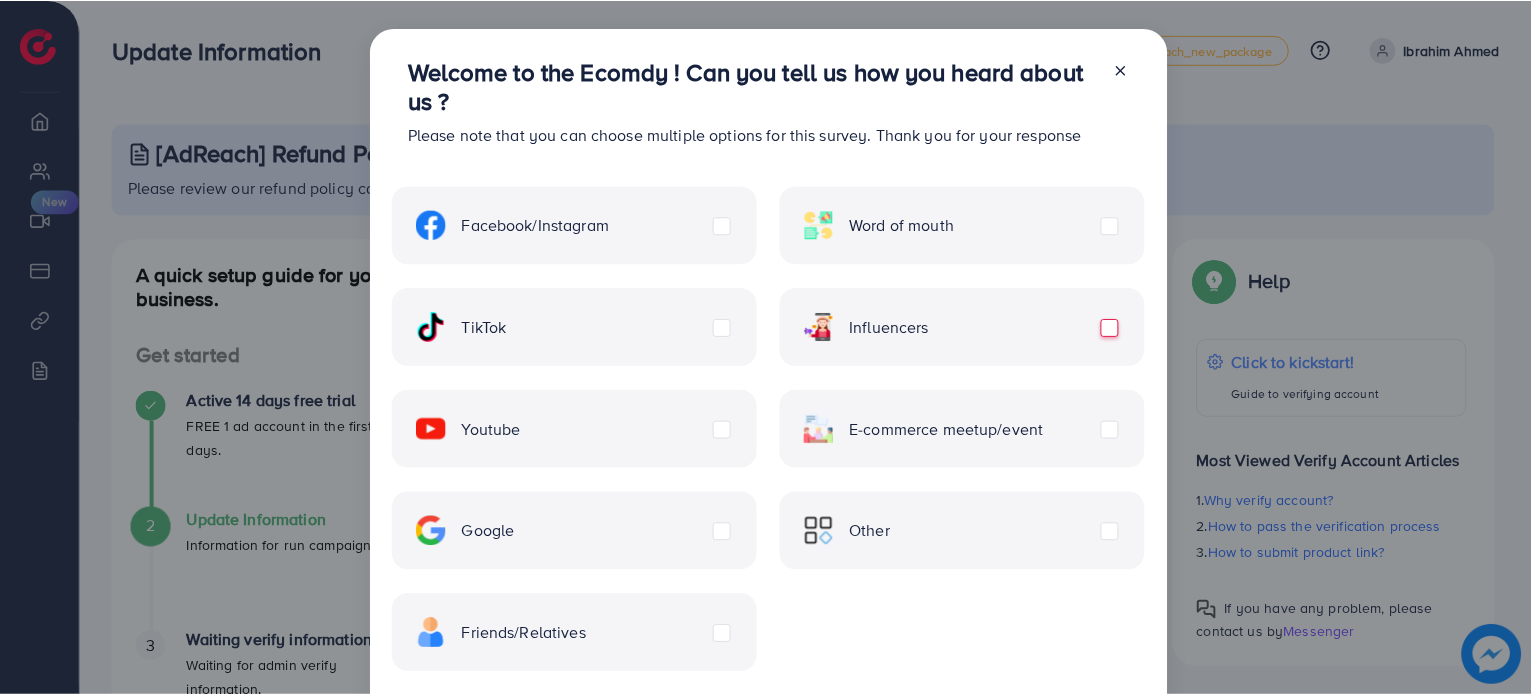 scroll, scrollTop: 108, scrollLeft: 0, axis: vertical 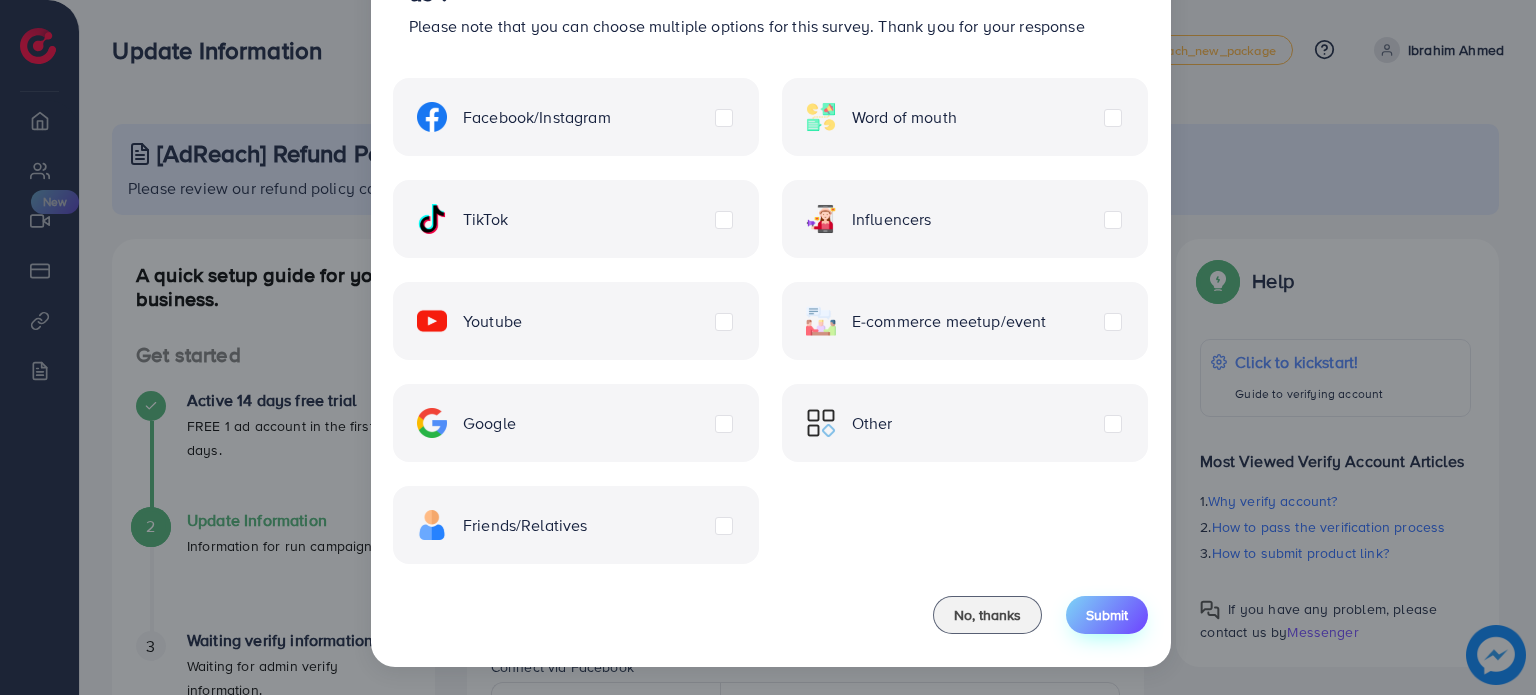 click on "Submit" at bounding box center [1107, 615] 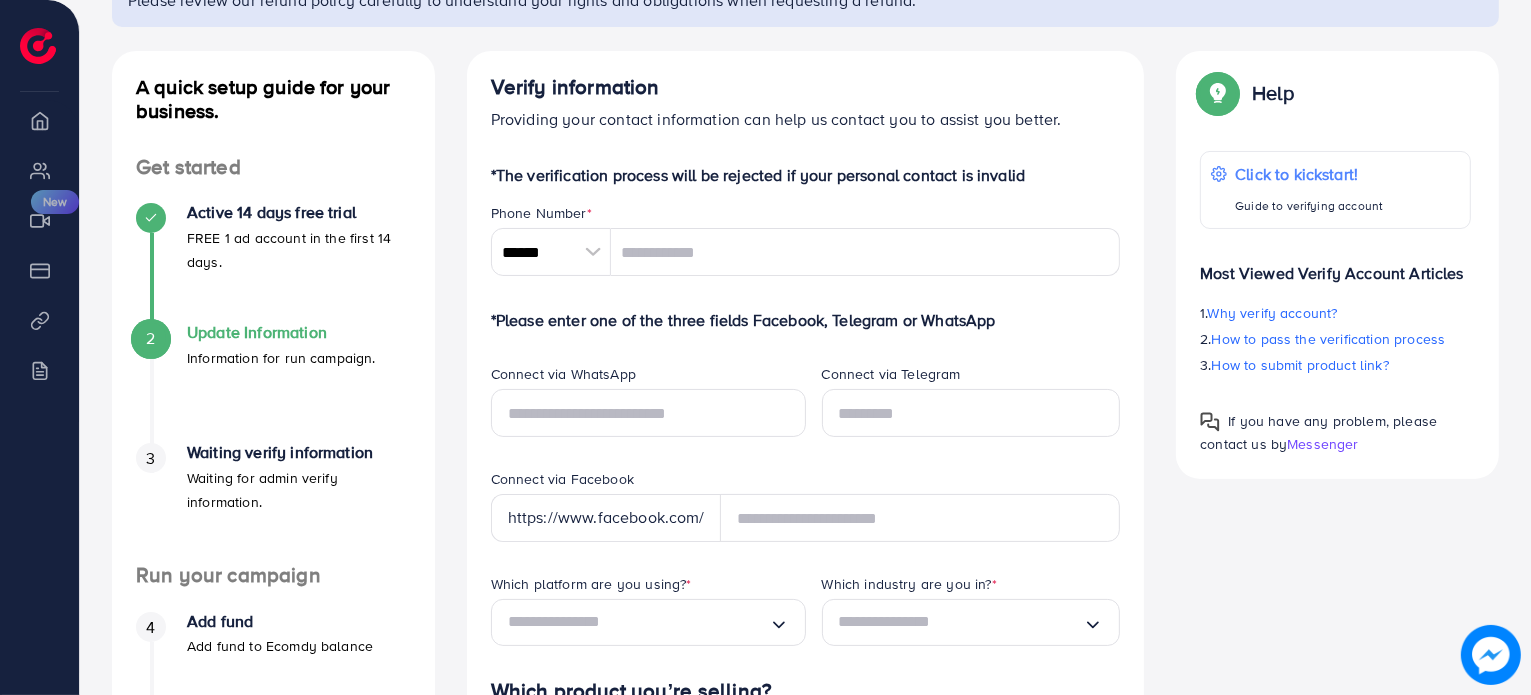 scroll, scrollTop: 266, scrollLeft: 0, axis: vertical 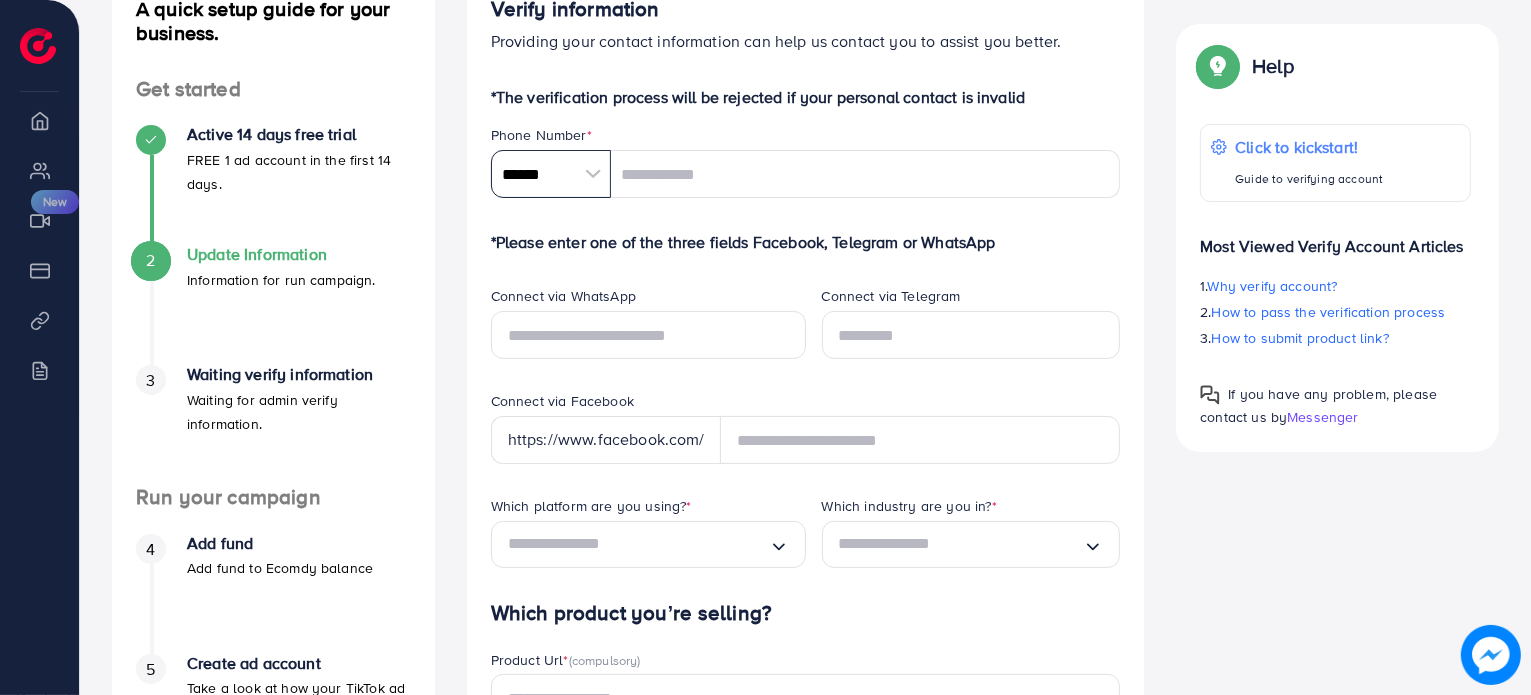 click on "******" at bounding box center [551, 174] 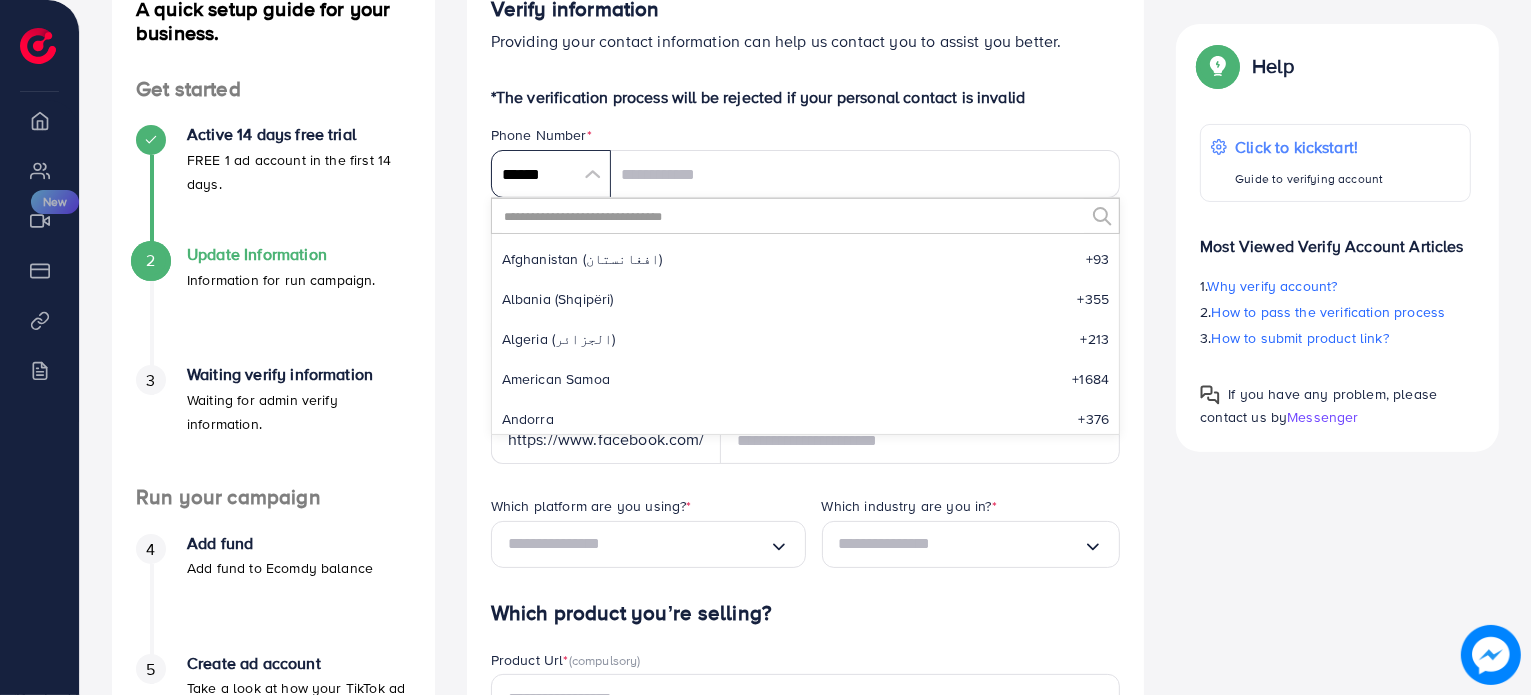scroll, scrollTop: 9284, scrollLeft: 0, axis: vertical 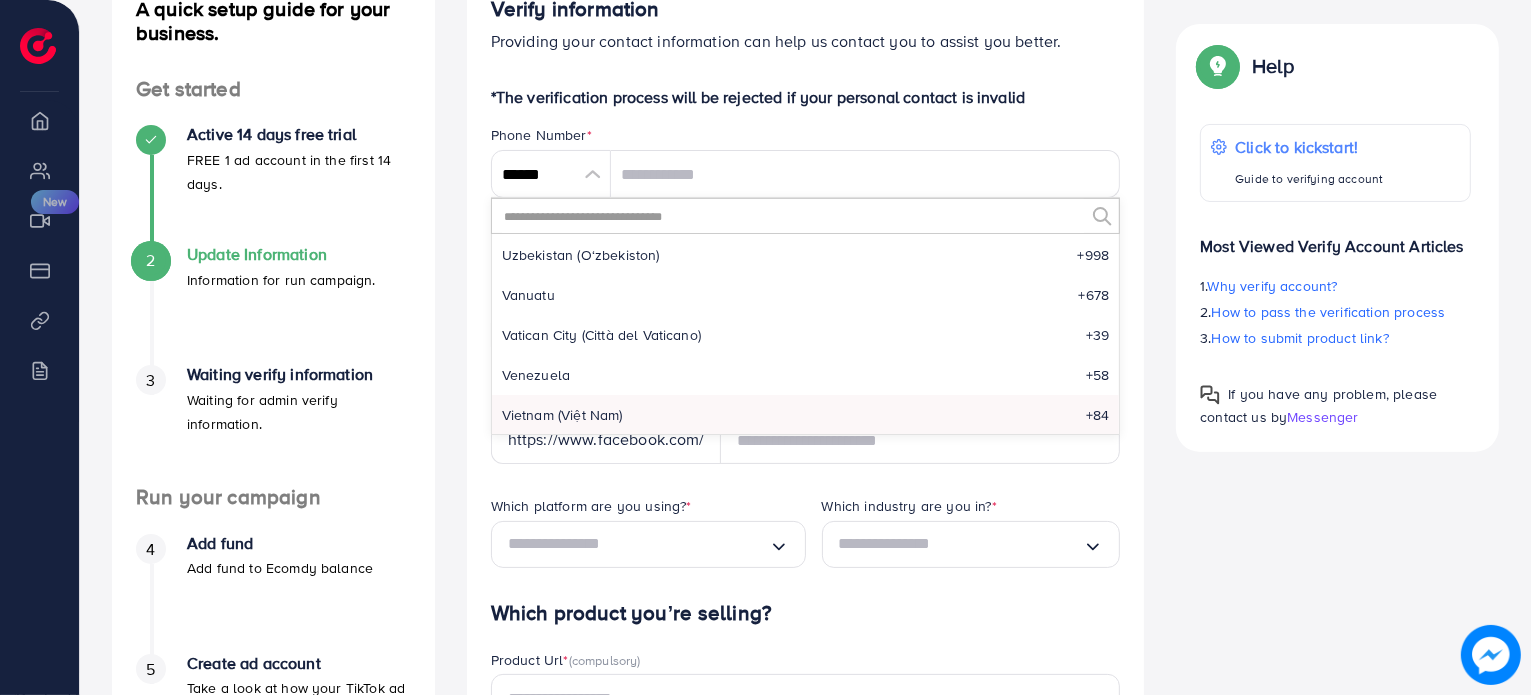 click at bounding box center (793, 216) 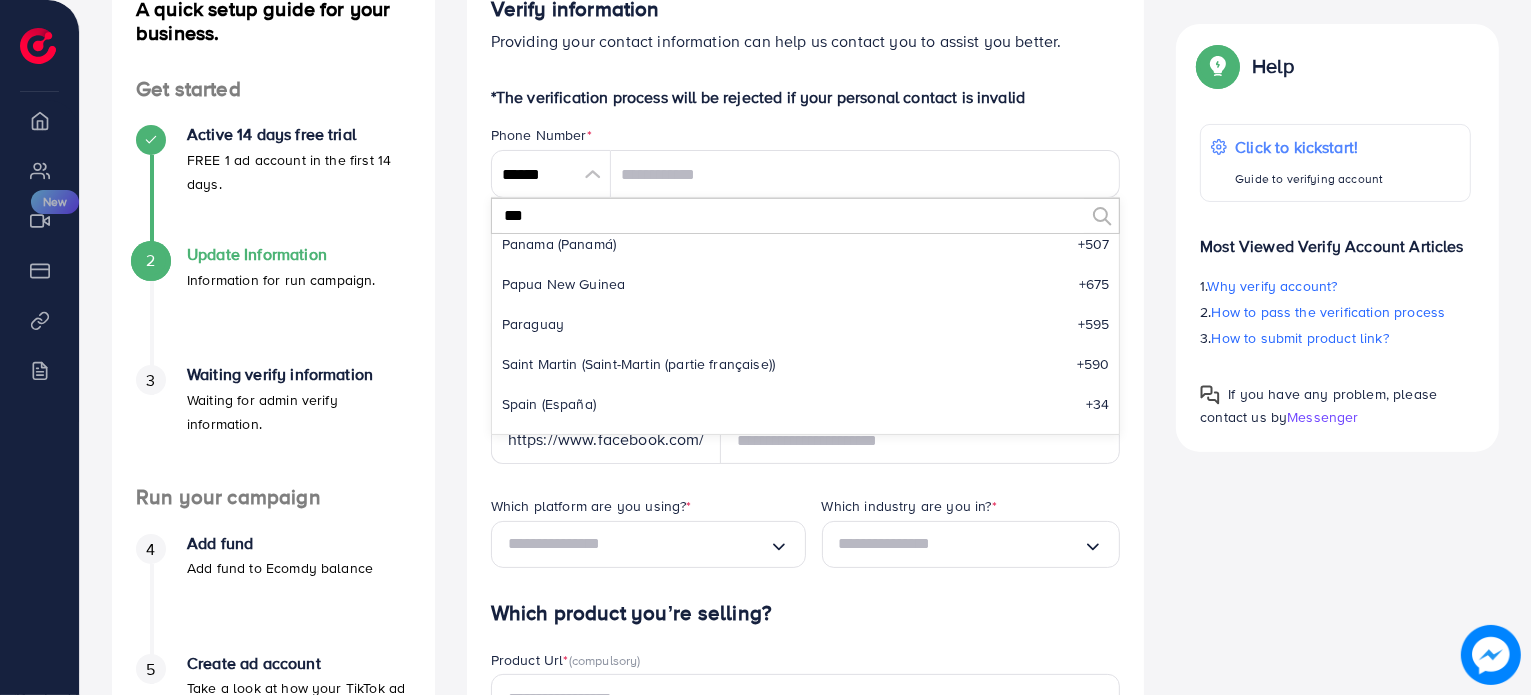 scroll, scrollTop: 0, scrollLeft: 0, axis: both 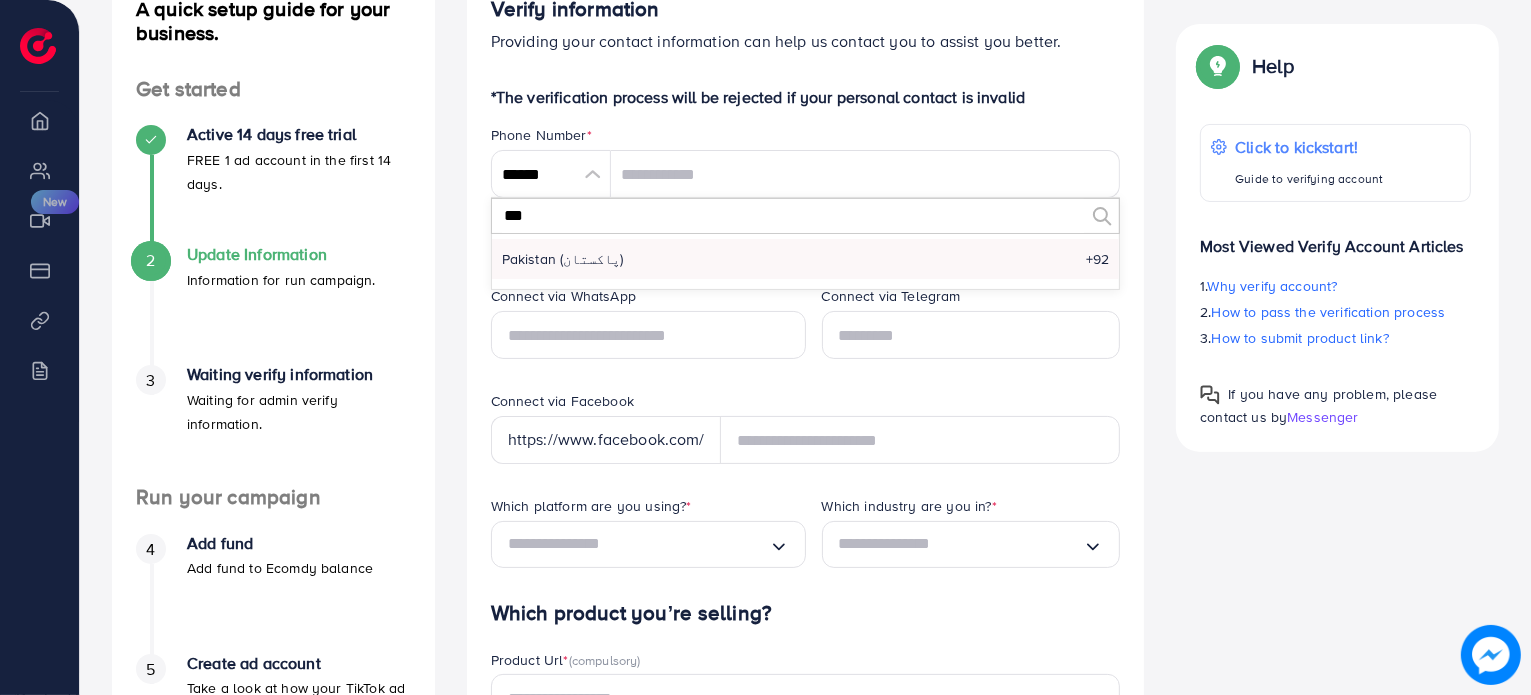 type on "***" 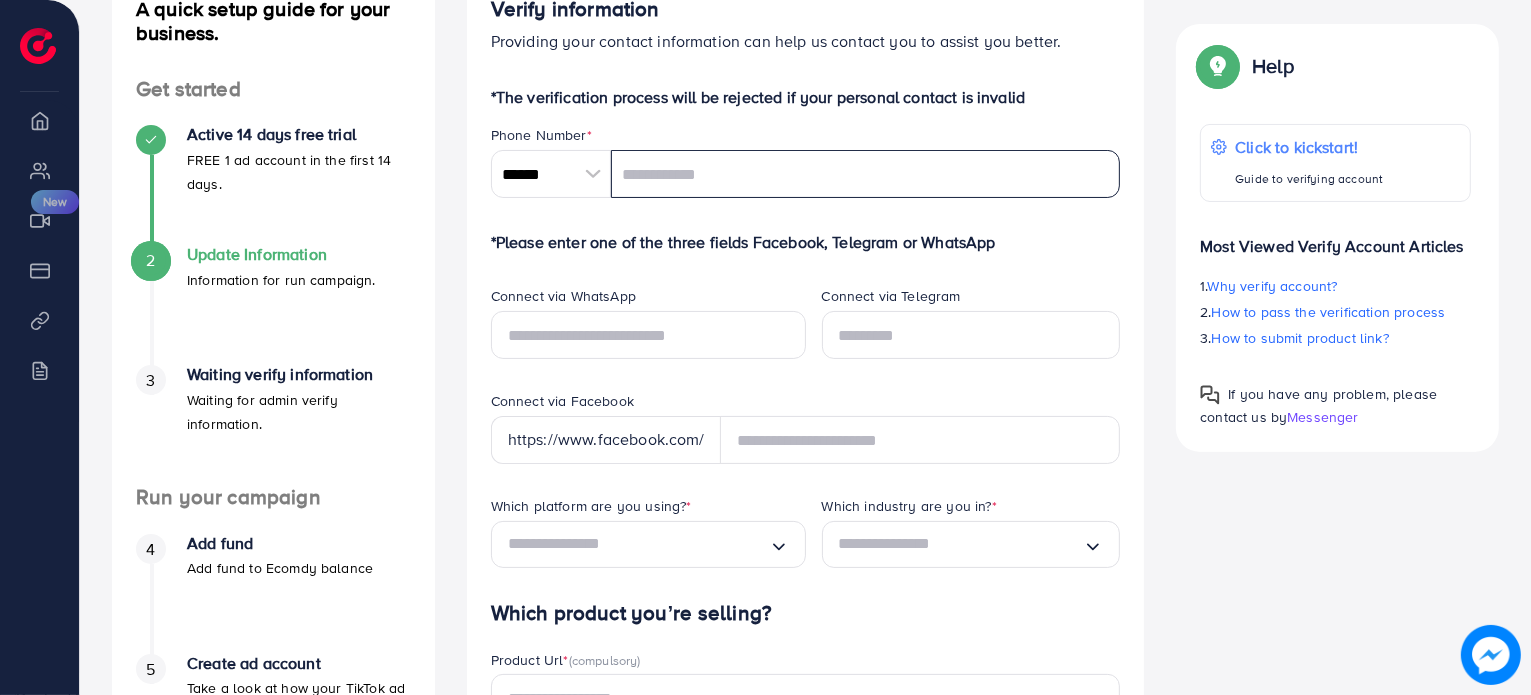 click at bounding box center (866, 174) 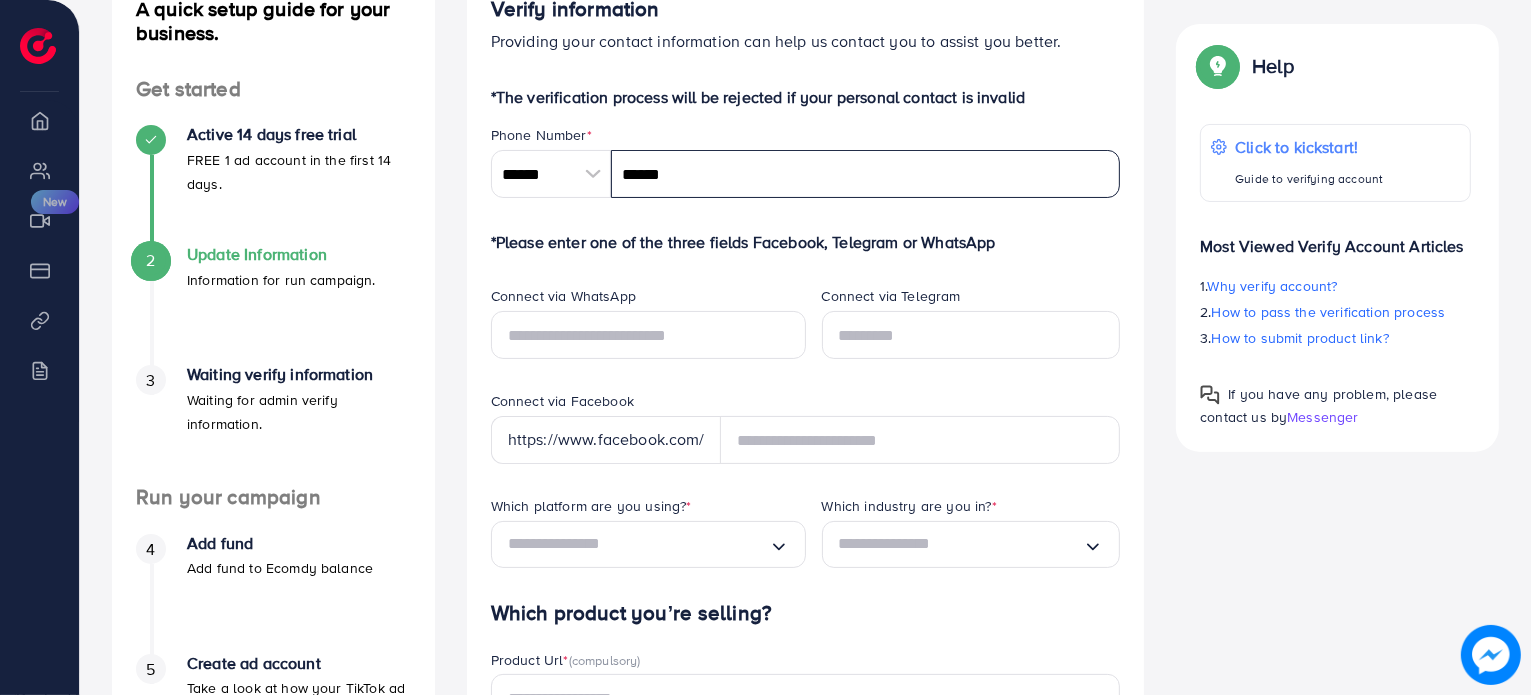 paste on "*********" 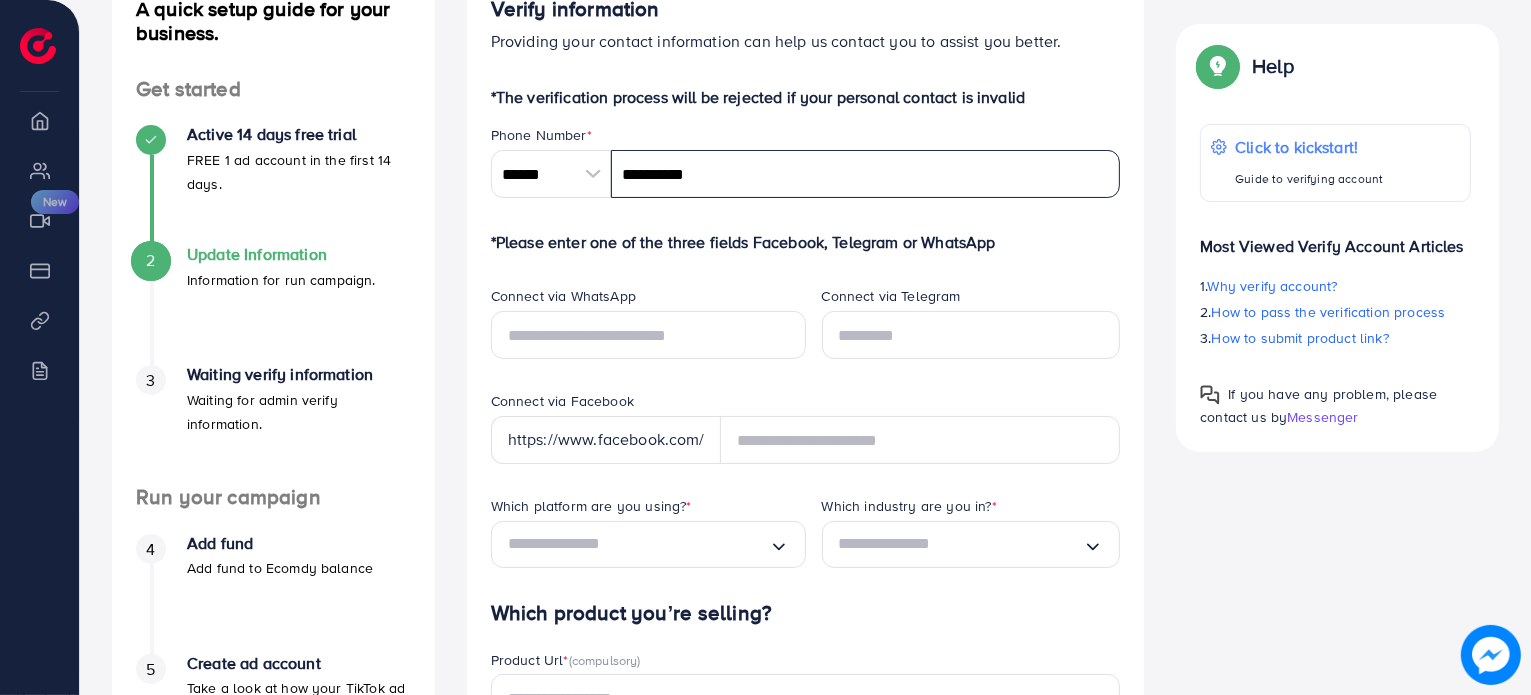 type on "**********" 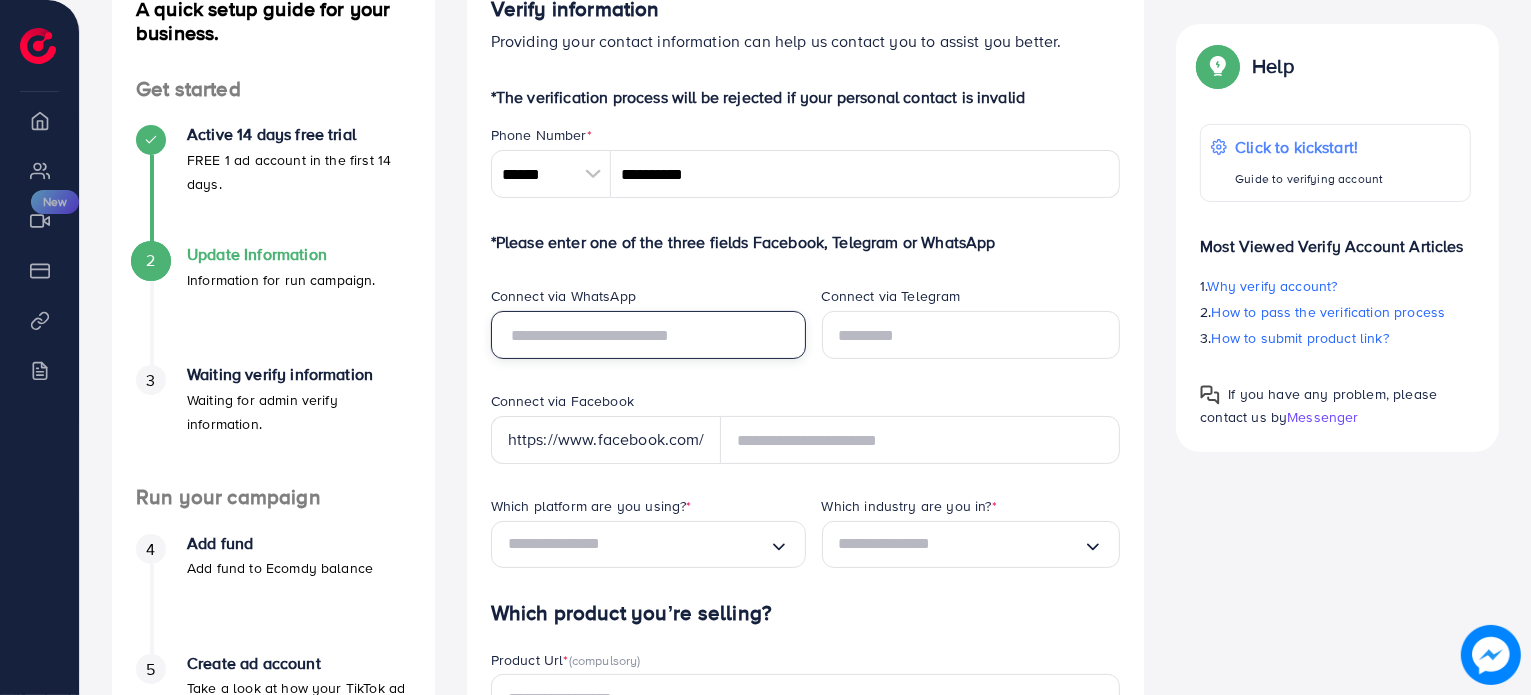 paste on "**********" 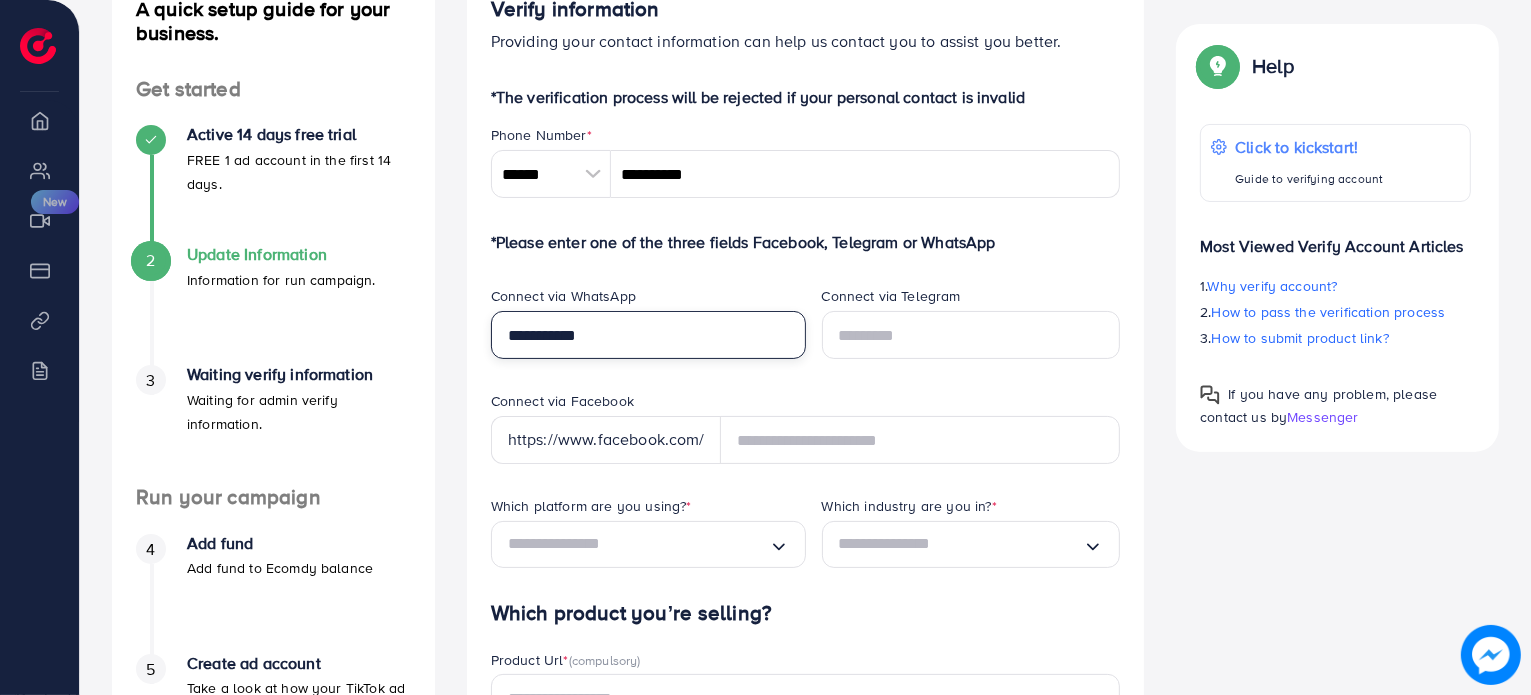 type on "**********" 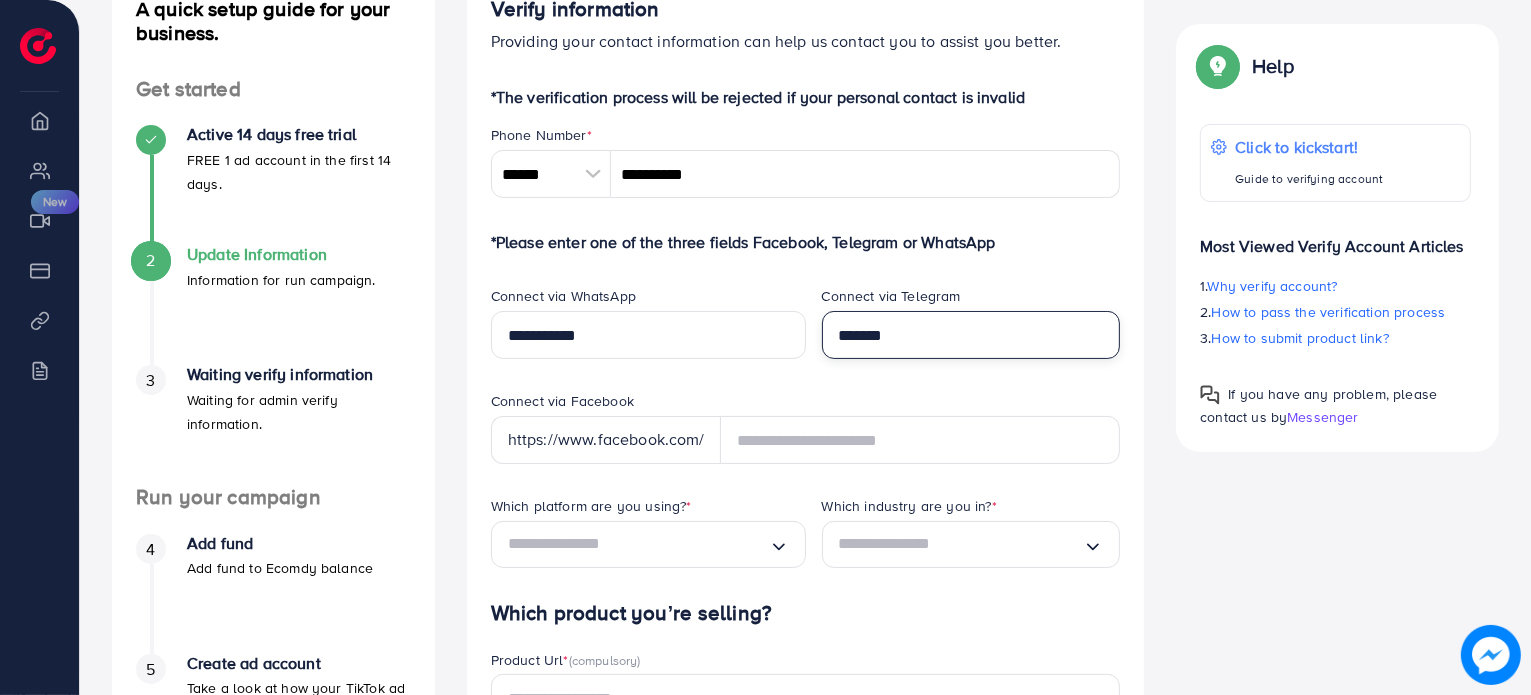 type on "**********" 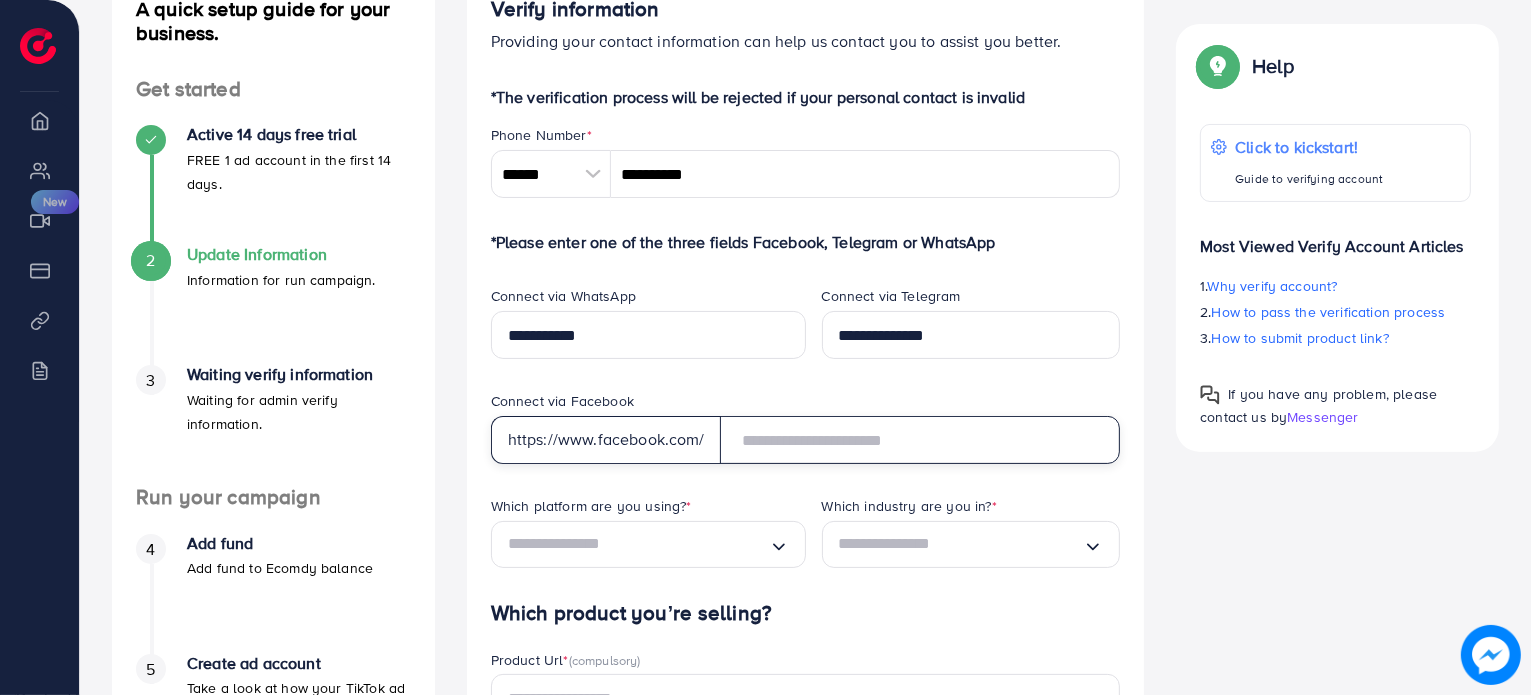 paste on "**********" 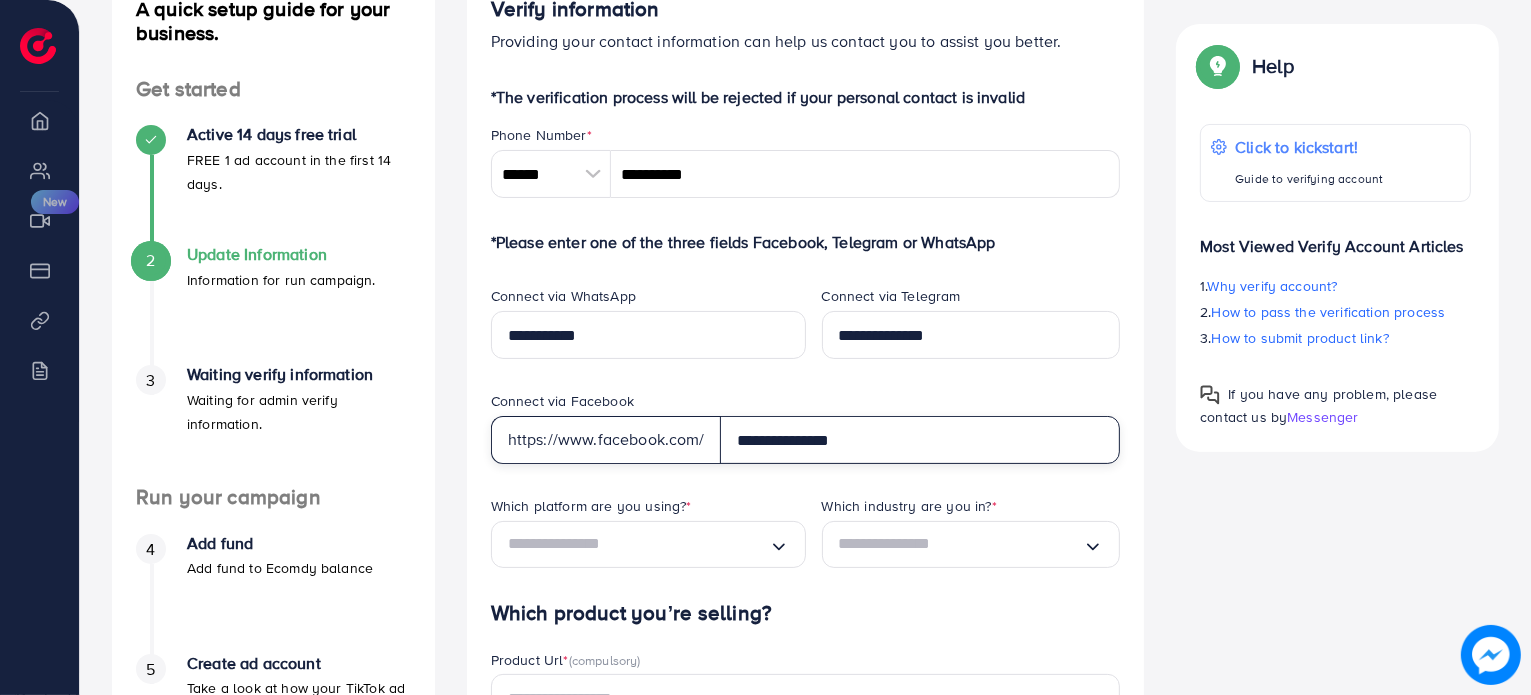 type on "**********" 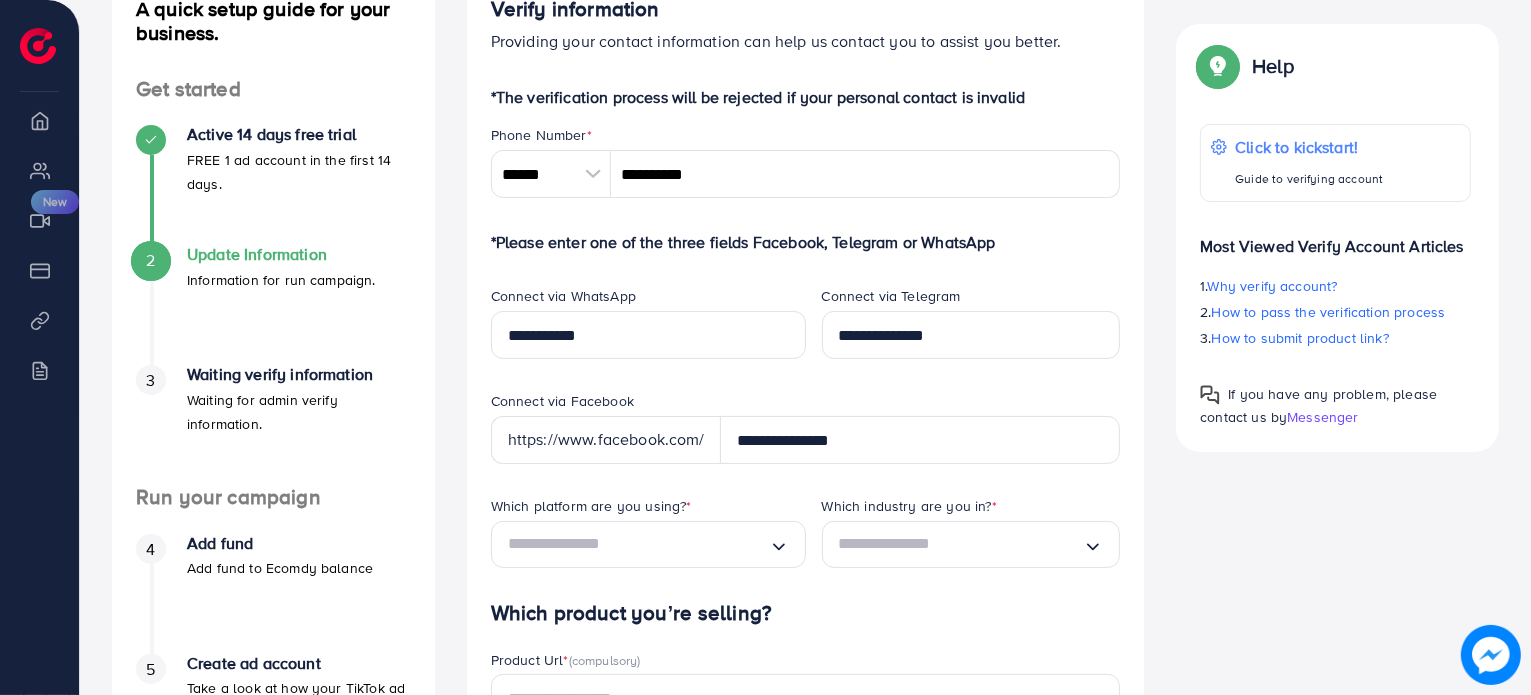 click on "Which platform are you using?  *" at bounding box center [648, 508] 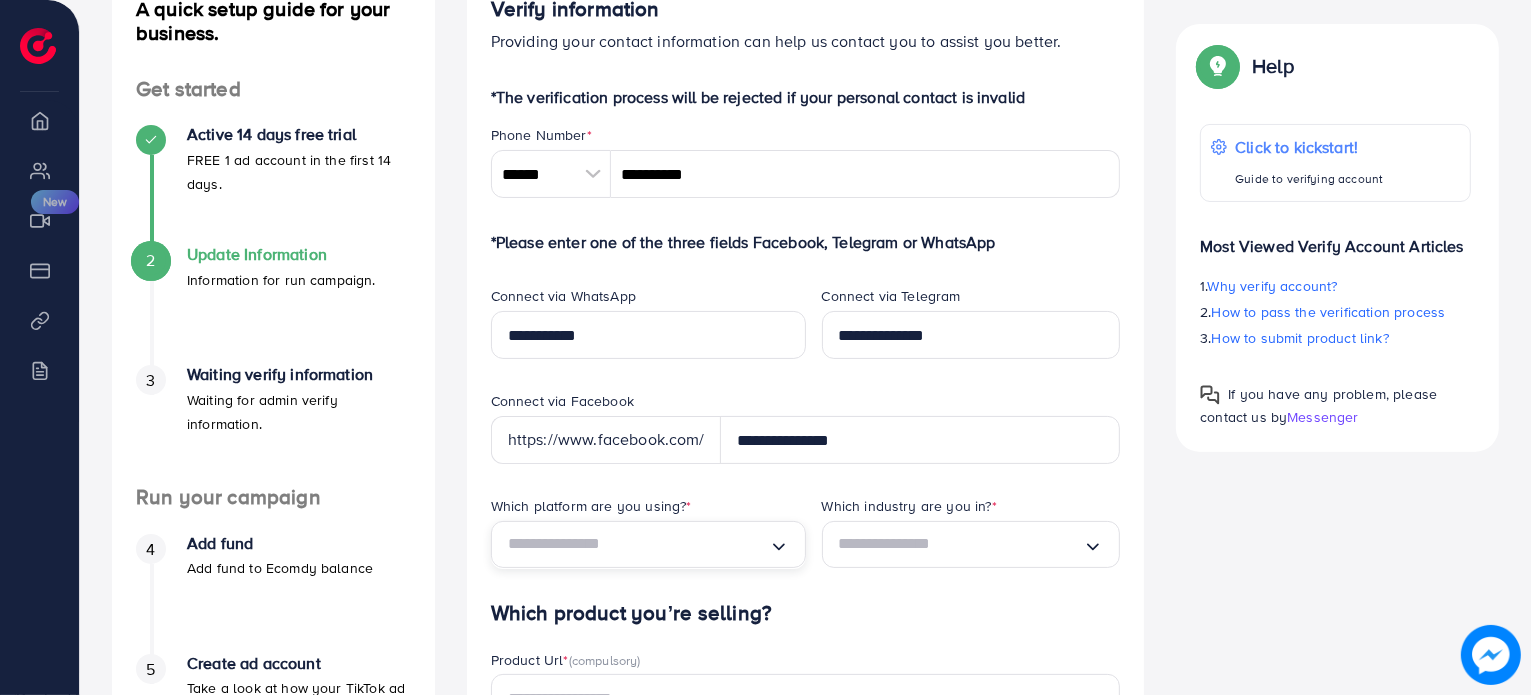 click on "Loading..." at bounding box center (779, 544) 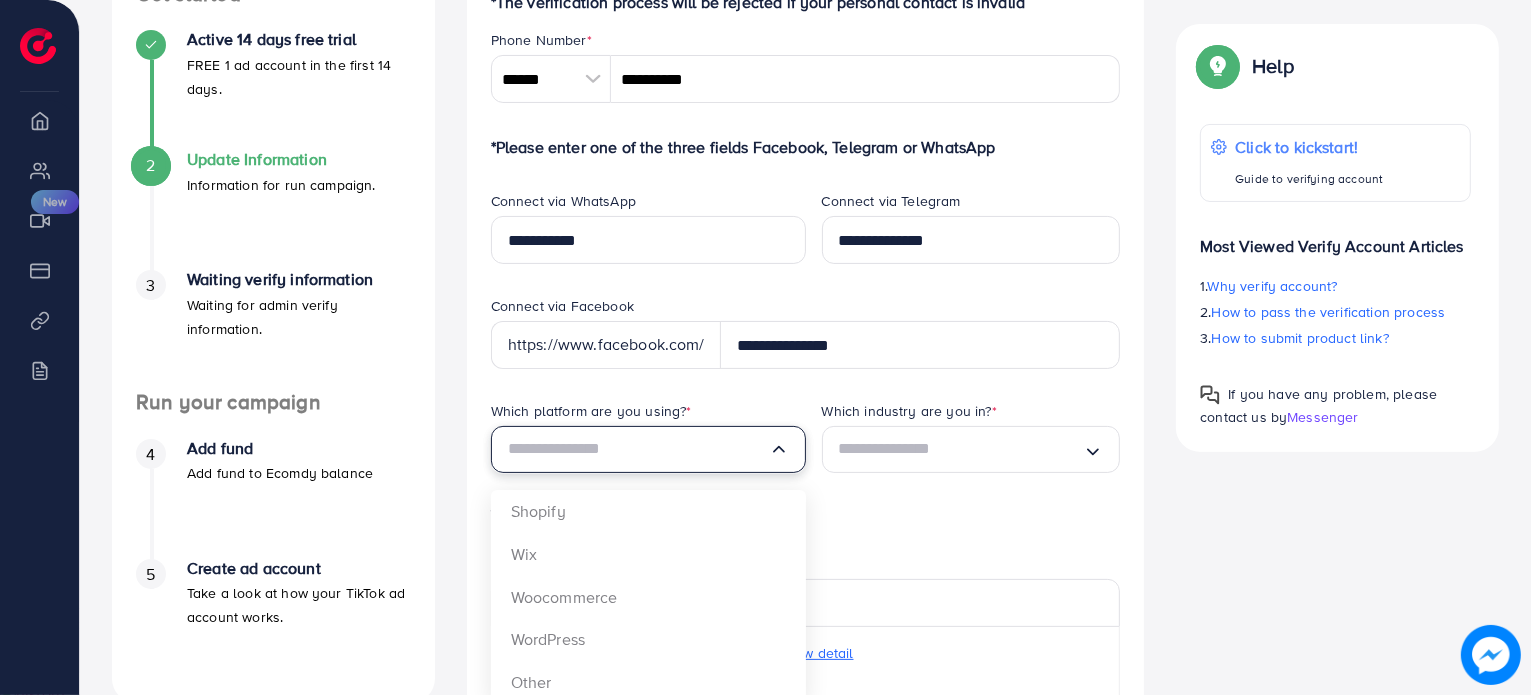 scroll, scrollTop: 400, scrollLeft: 0, axis: vertical 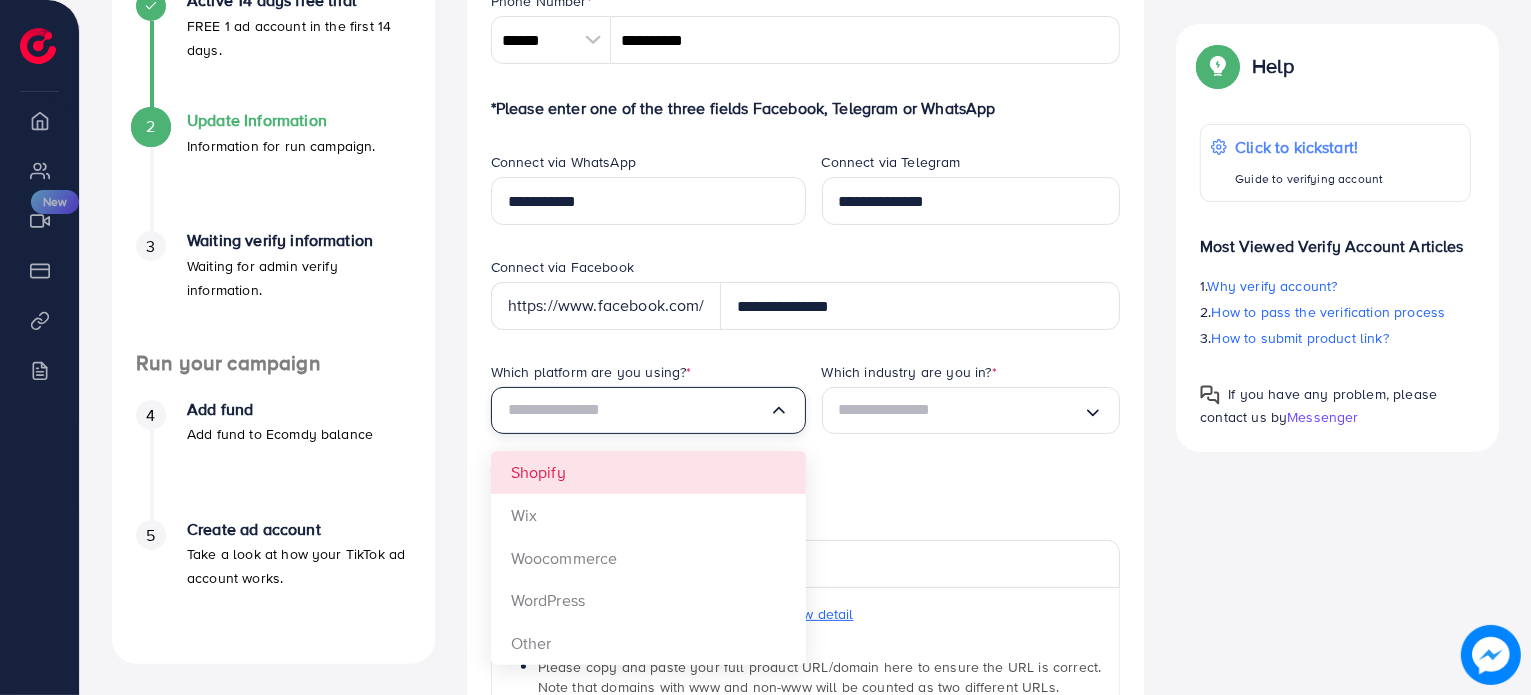 click on "Which platform are you using?  *           Loading...
Shopify
Wix
Woocommerce
WordPress
Other" at bounding box center [640, 414] 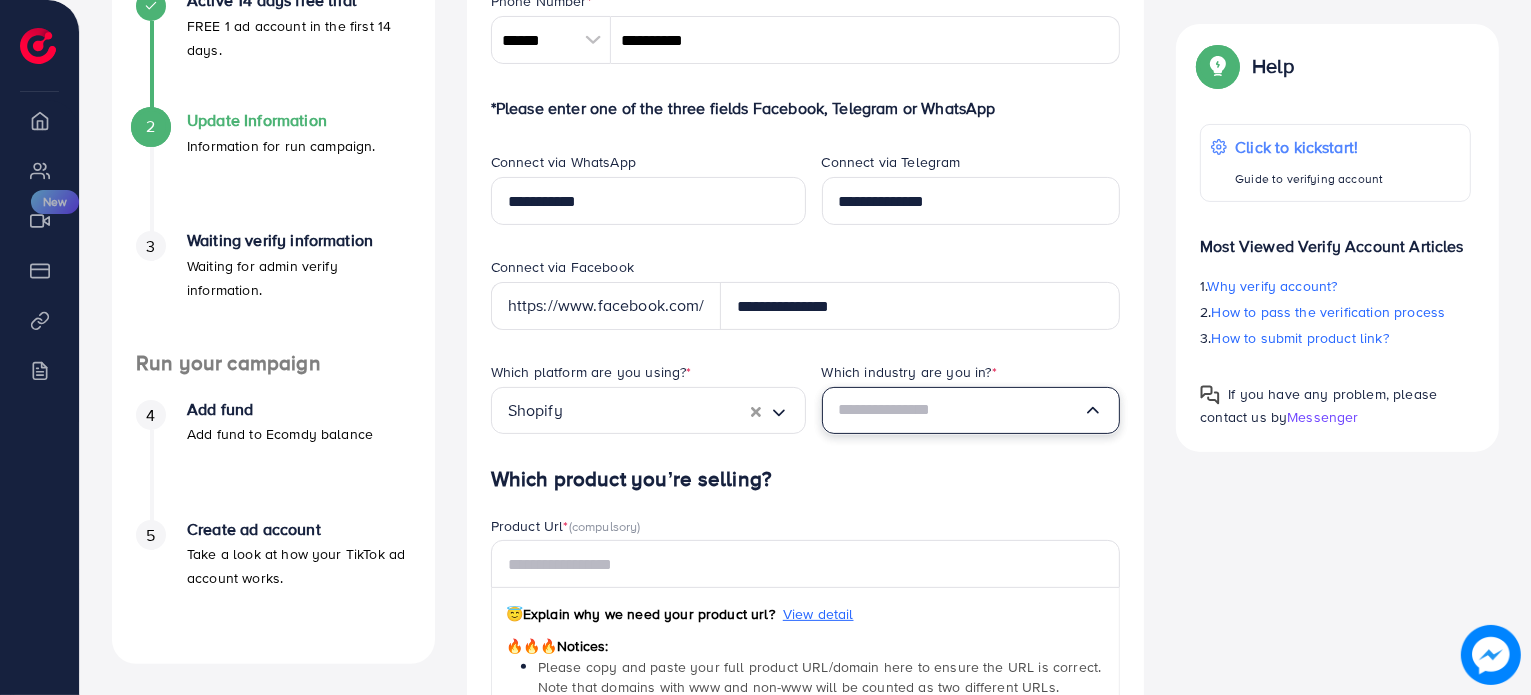 click on "Loading..." at bounding box center (971, 410) 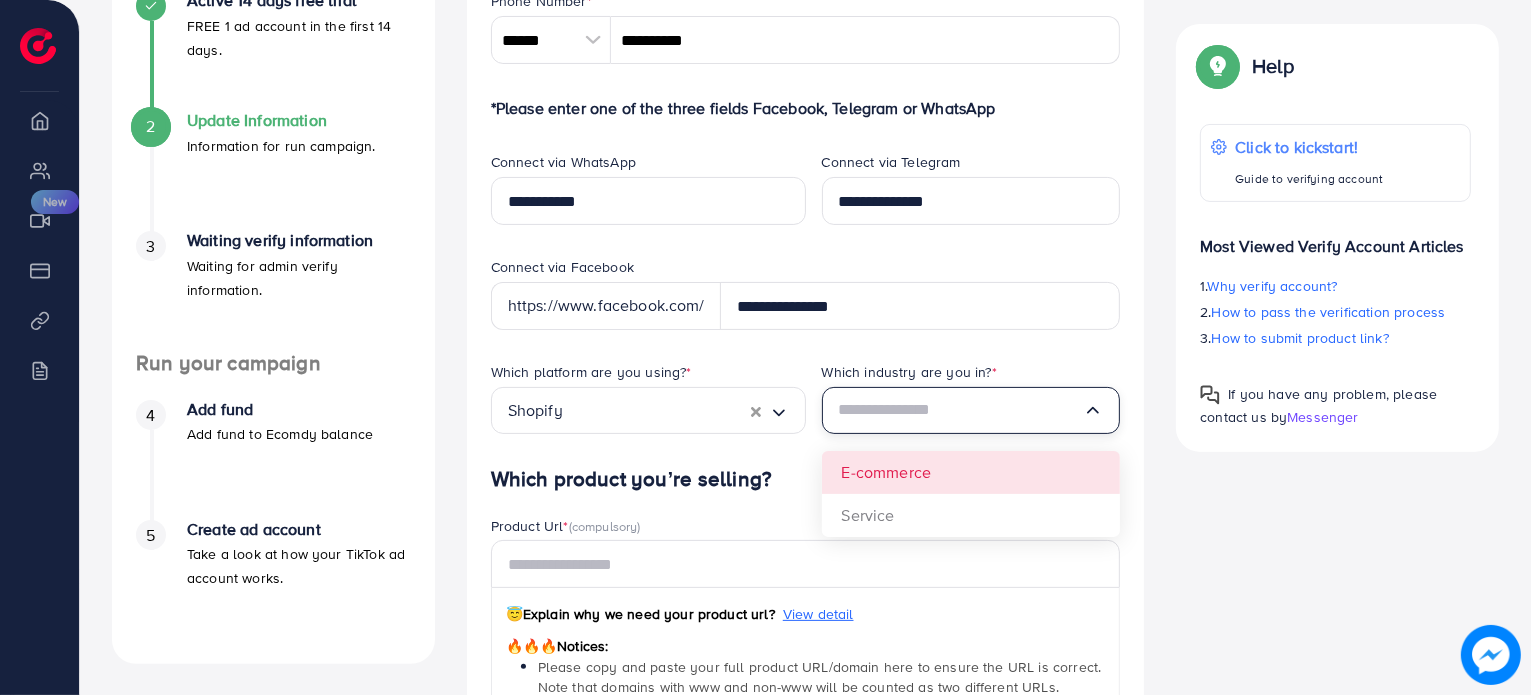 click on "Which platform are you using?  *
Shopify
Loading...      Which industry are you in?  *           Loading...
E-commerce
Service" at bounding box center [806, 414] 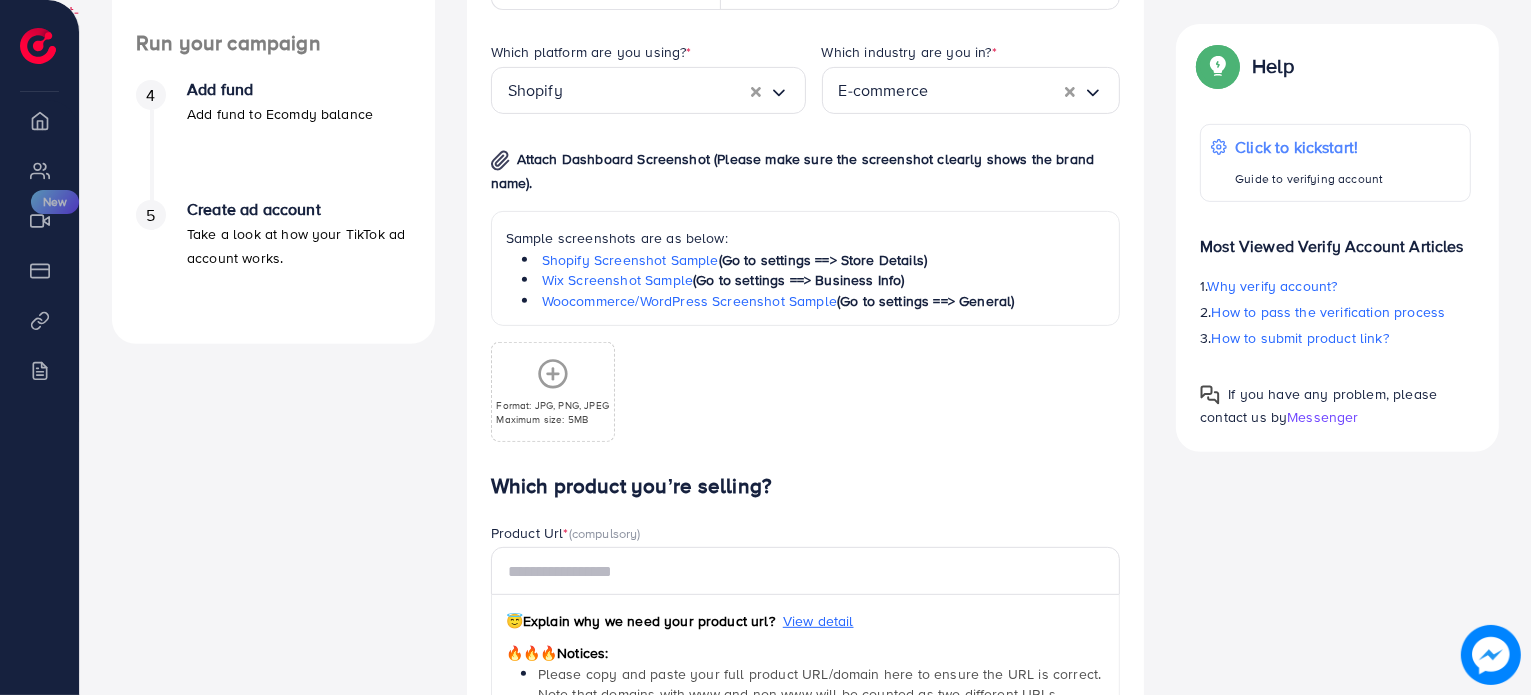 scroll, scrollTop: 800, scrollLeft: 0, axis: vertical 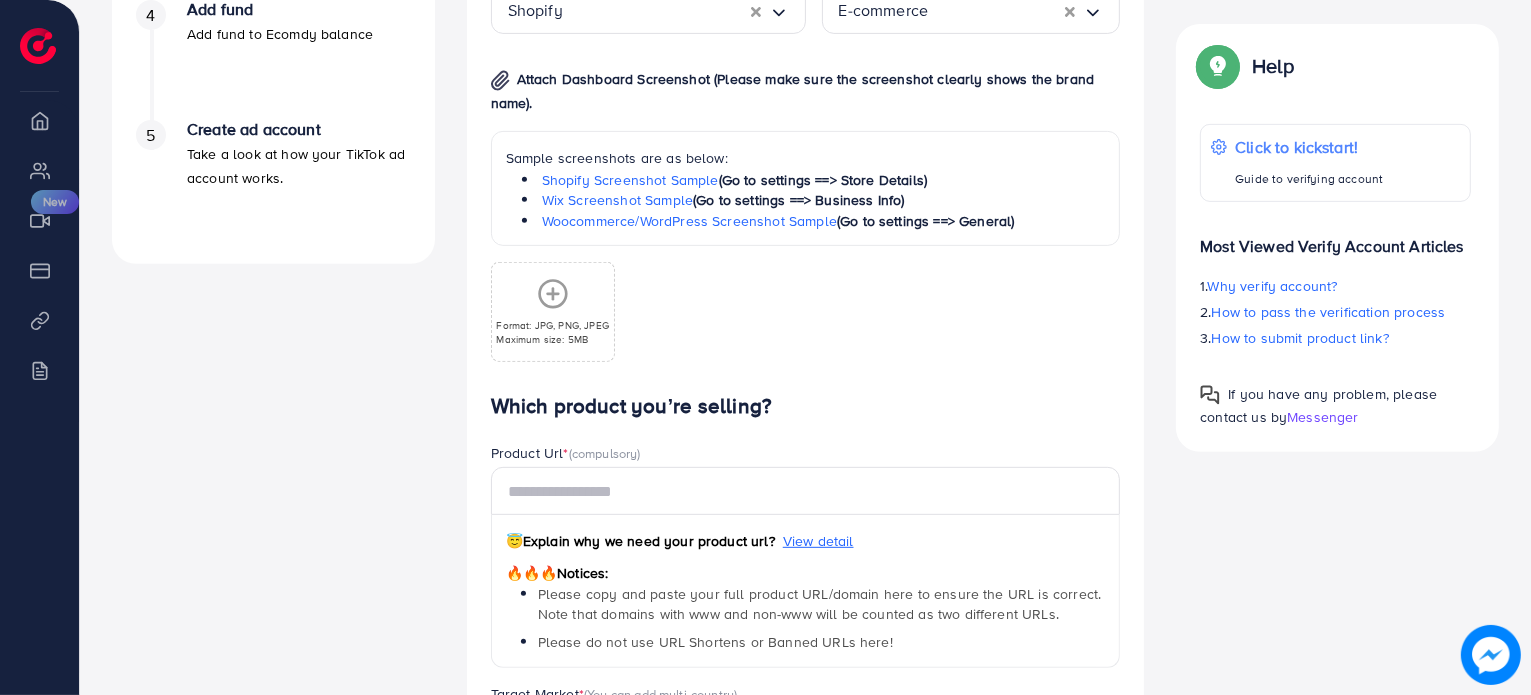 click 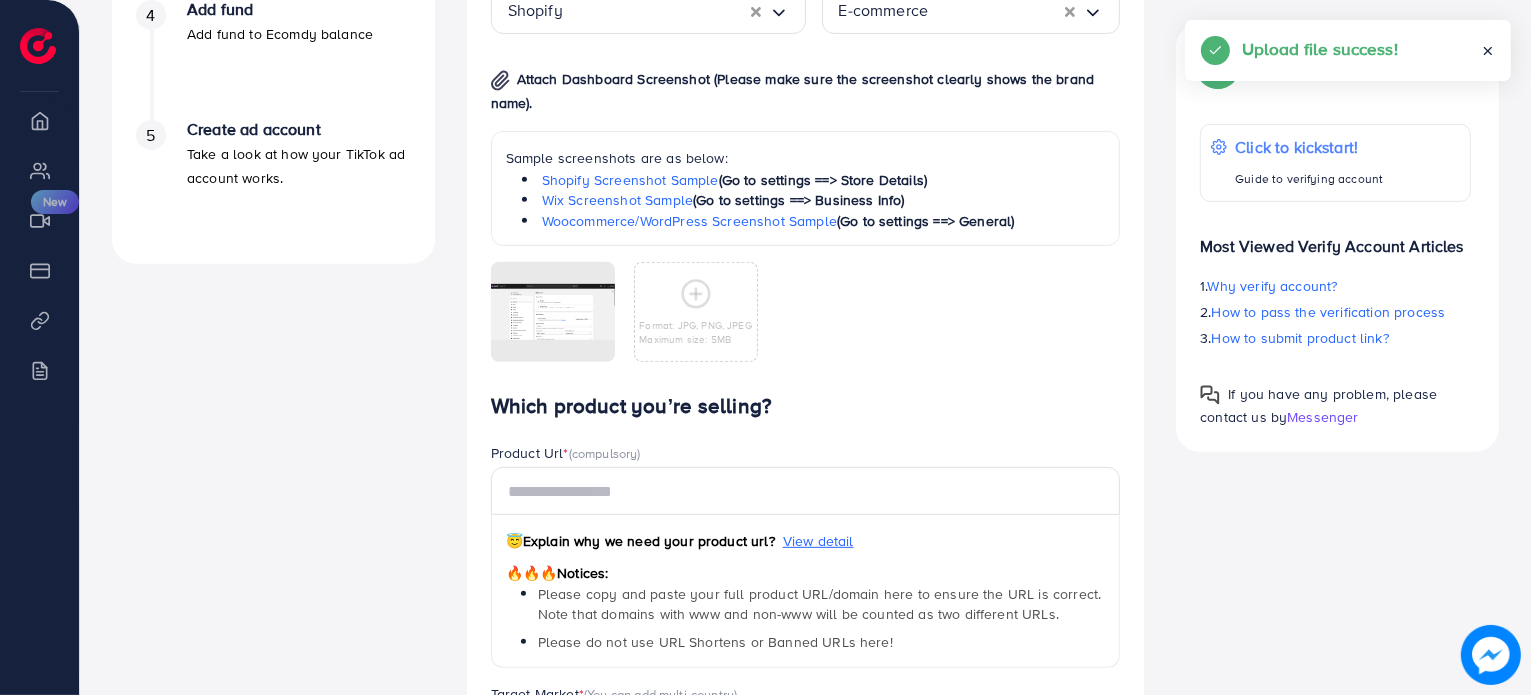 scroll, scrollTop: 933, scrollLeft: 0, axis: vertical 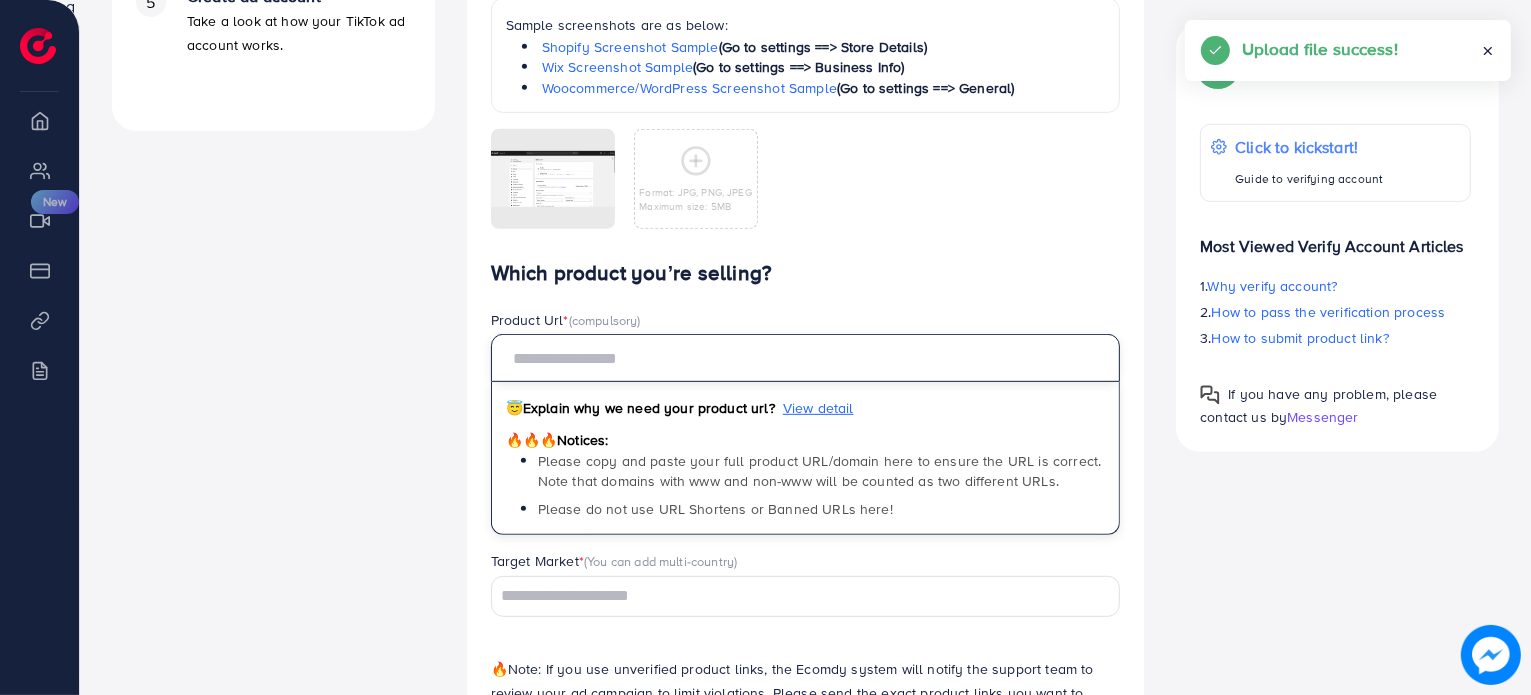 click at bounding box center [806, 358] 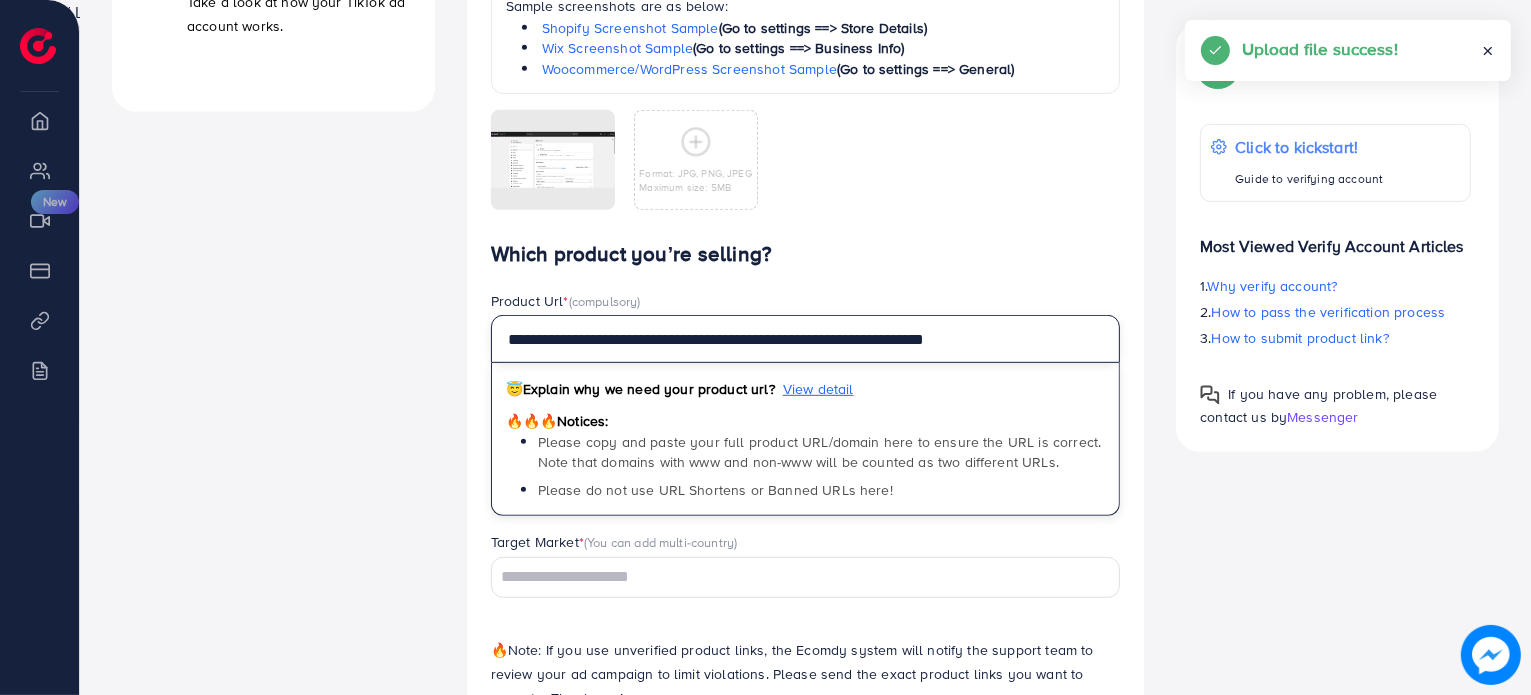 scroll, scrollTop: 1073, scrollLeft: 0, axis: vertical 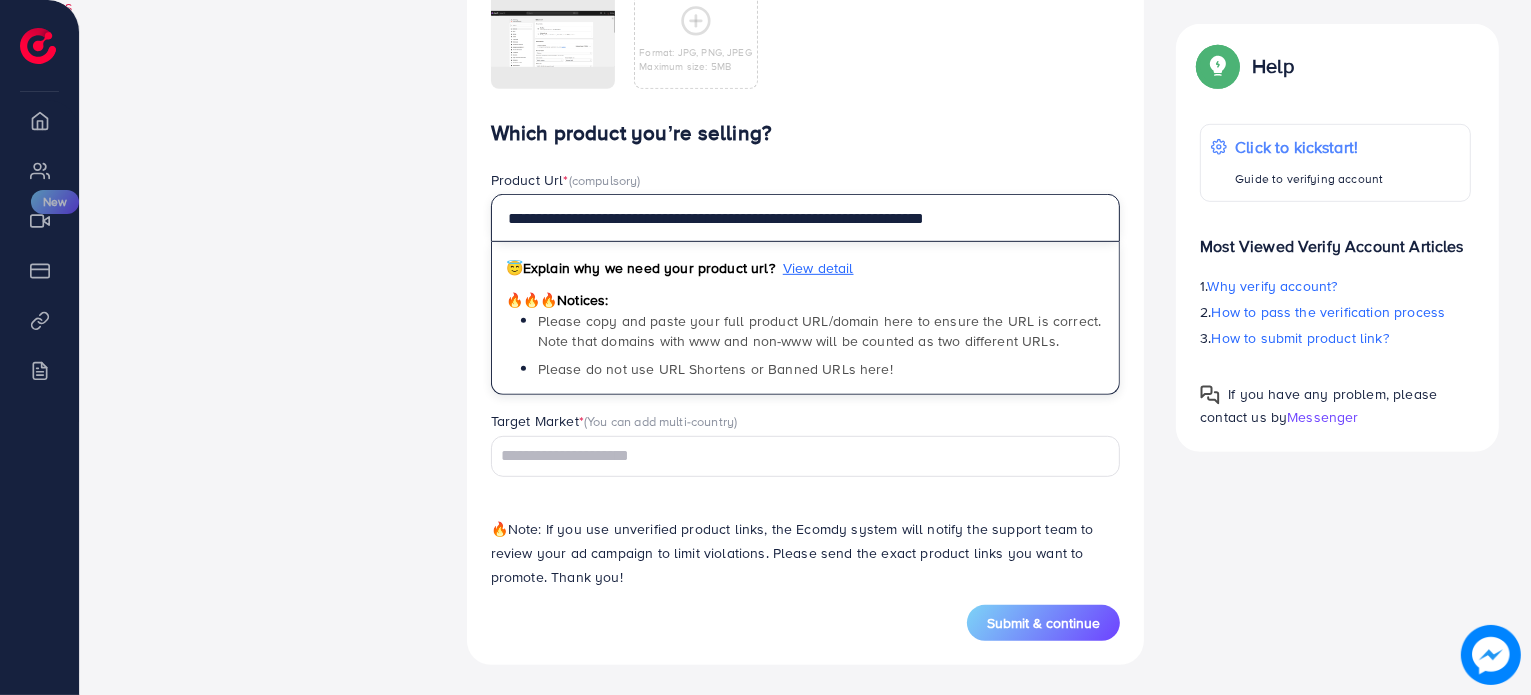 type on "**********" 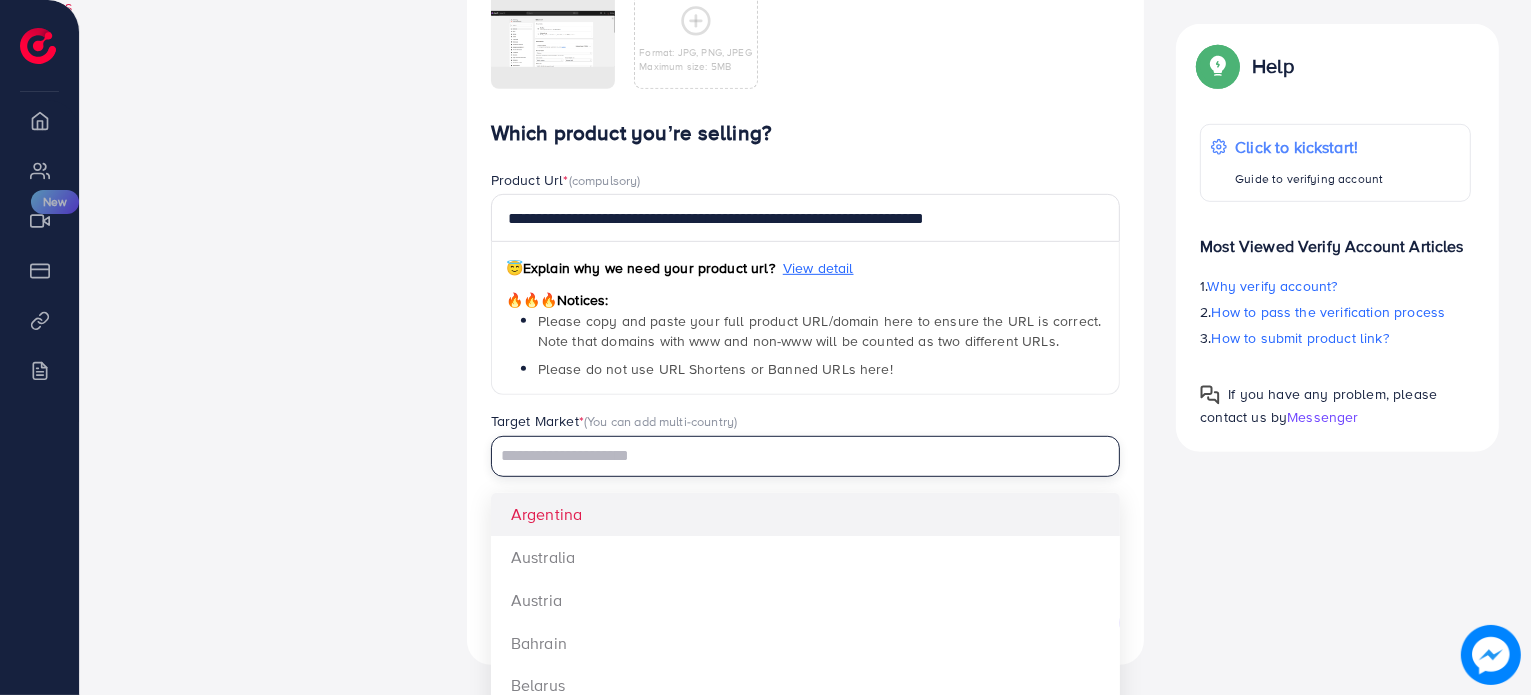 click at bounding box center [794, 456] 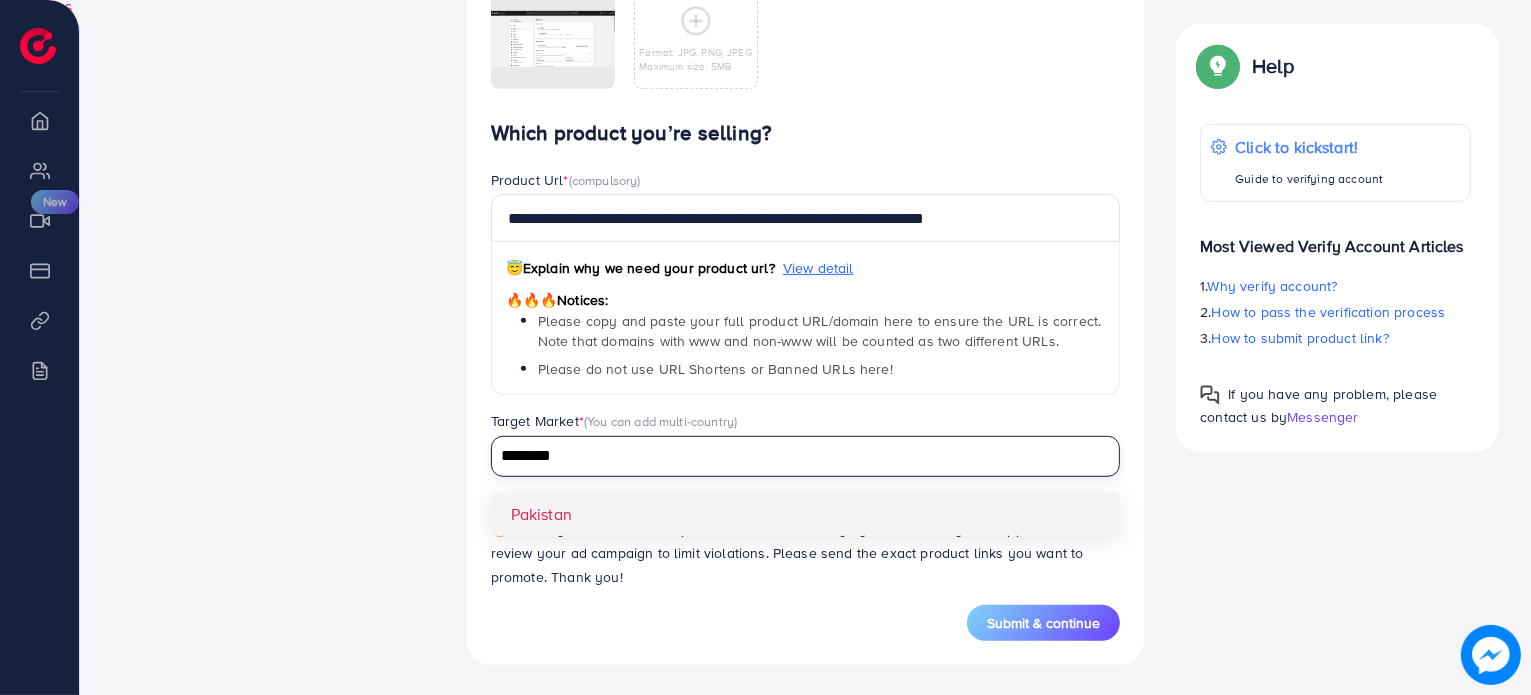 type on "********" 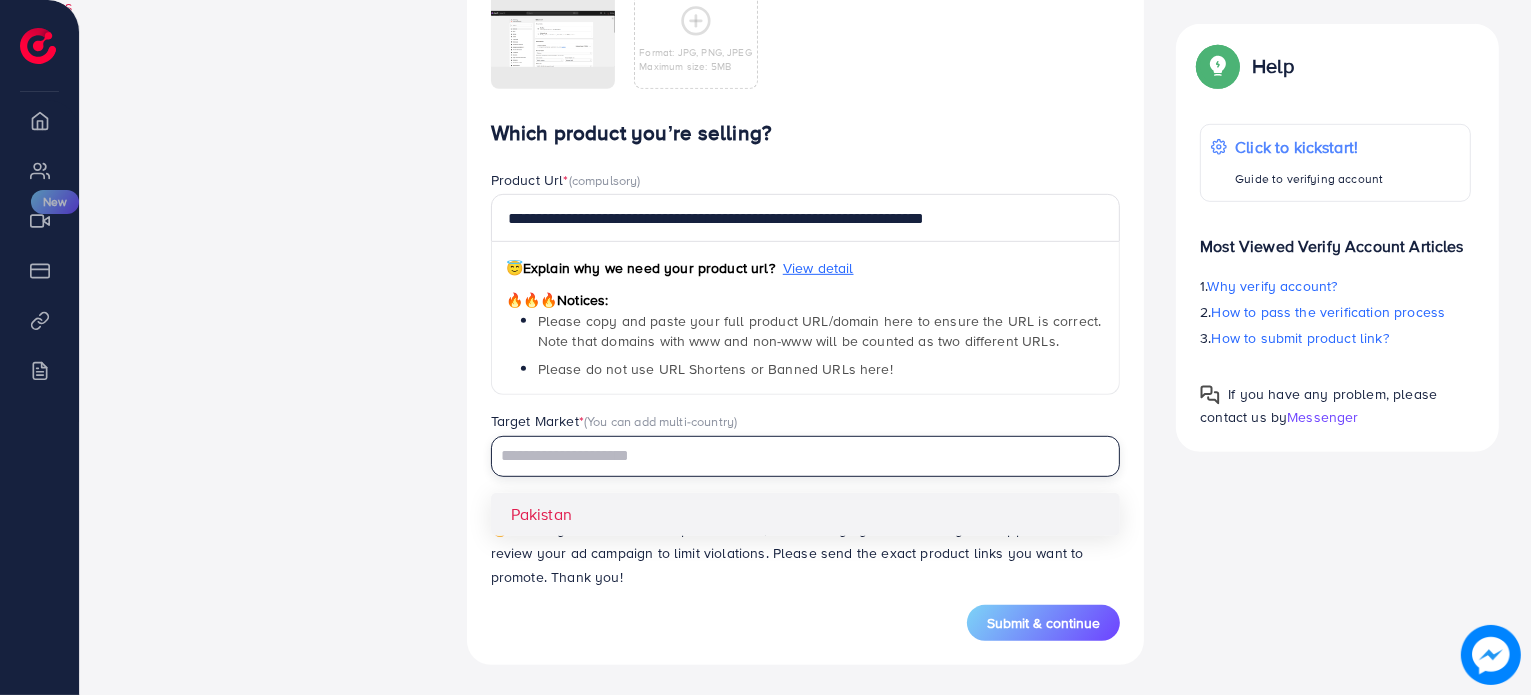 click on "**********" at bounding box center [806, 363] 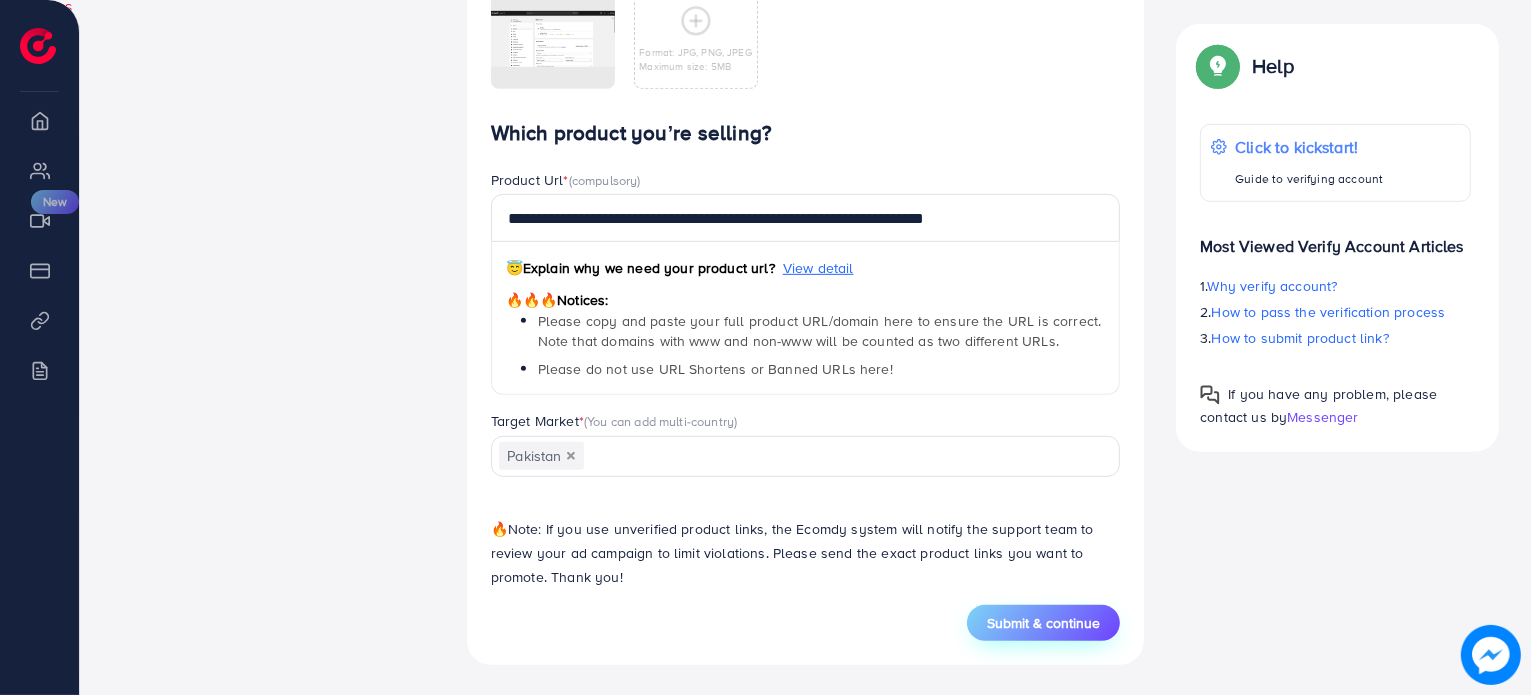 click on "Submit & continue" at bounding box center [1043, 623] 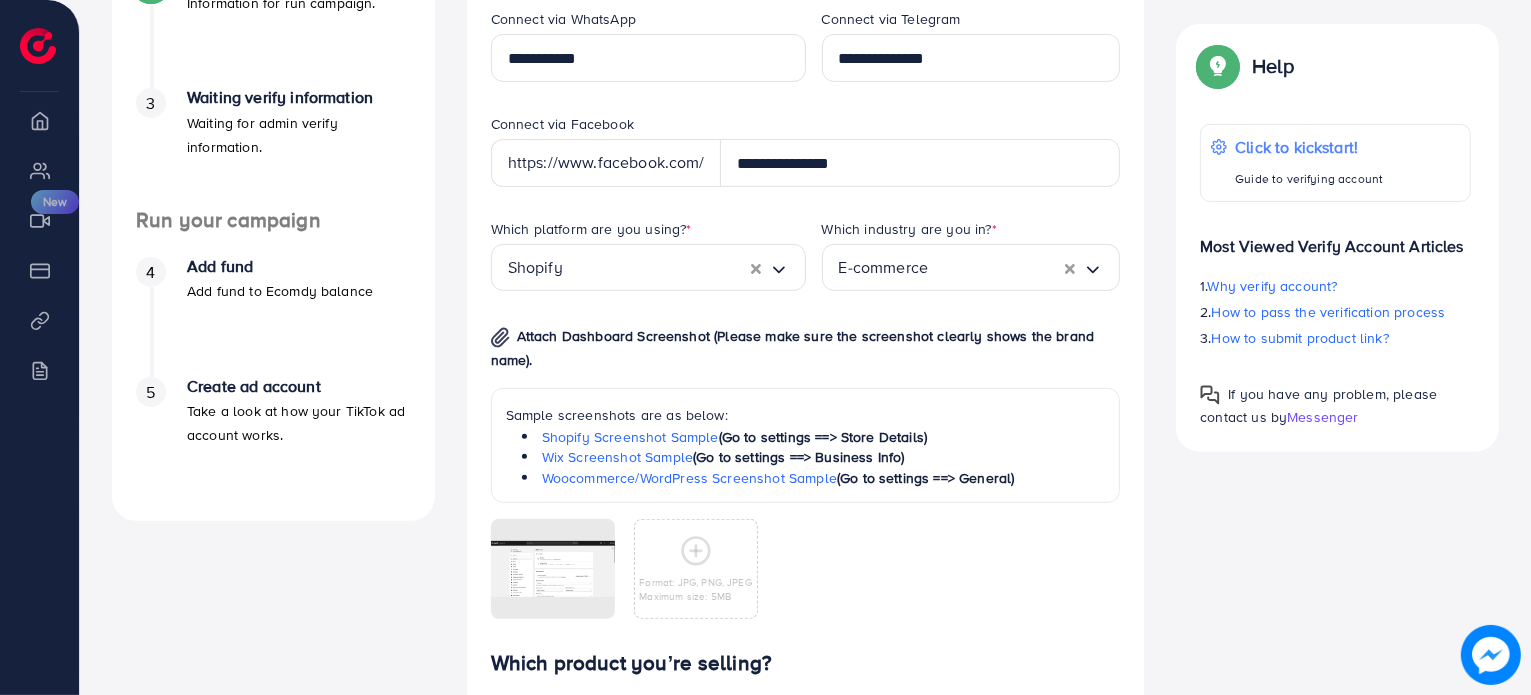 scroll, scrollTop: 407, scrollLeft: 0, axis: vertical 